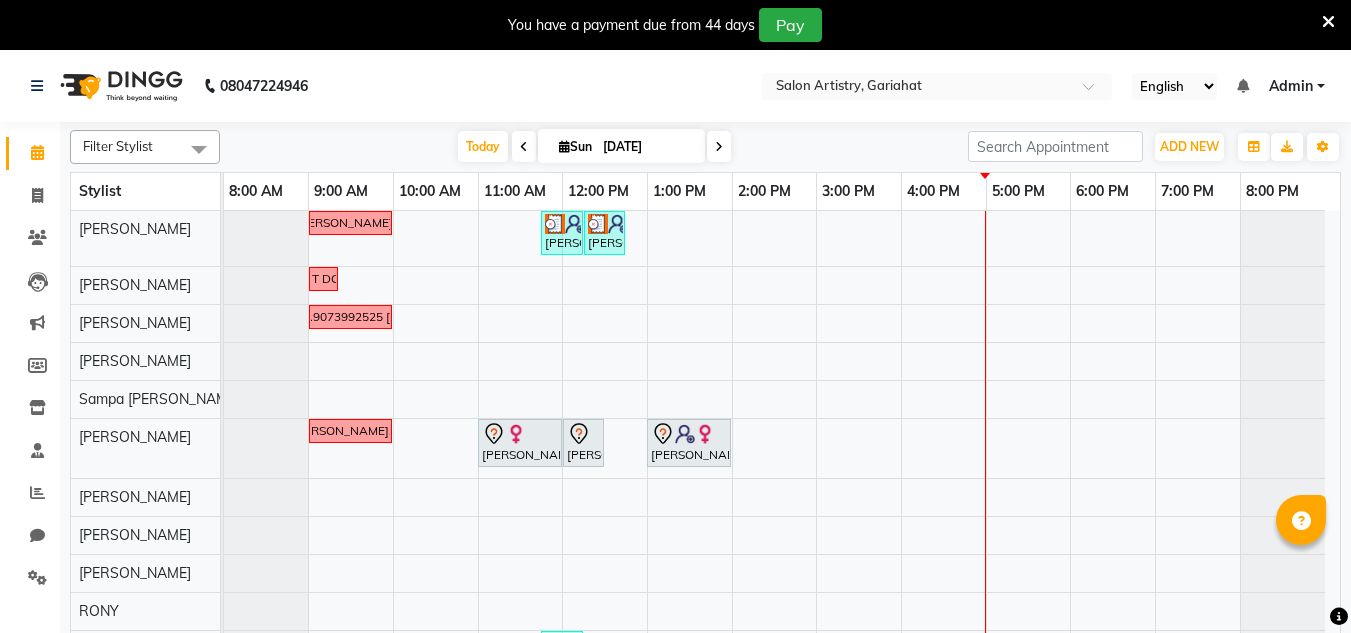 scroll, scrollTop: 50, scrollLeft: 0, axis: vertical 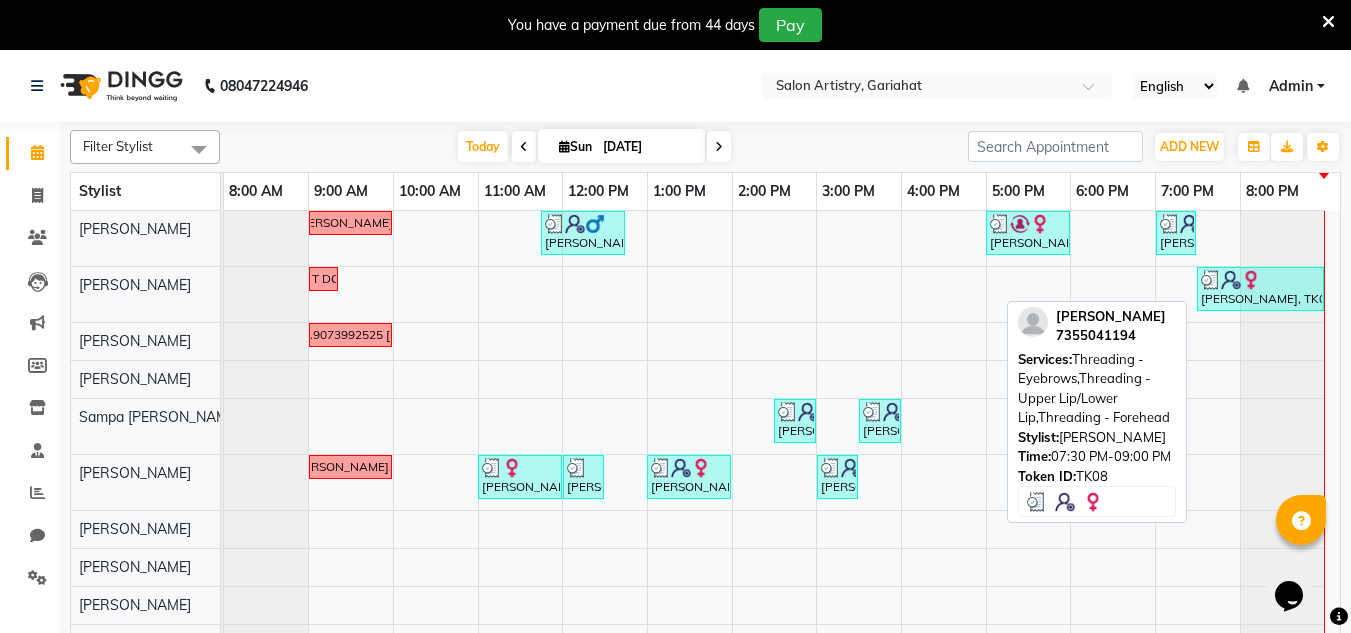 click at bounding box center [1231, 280] 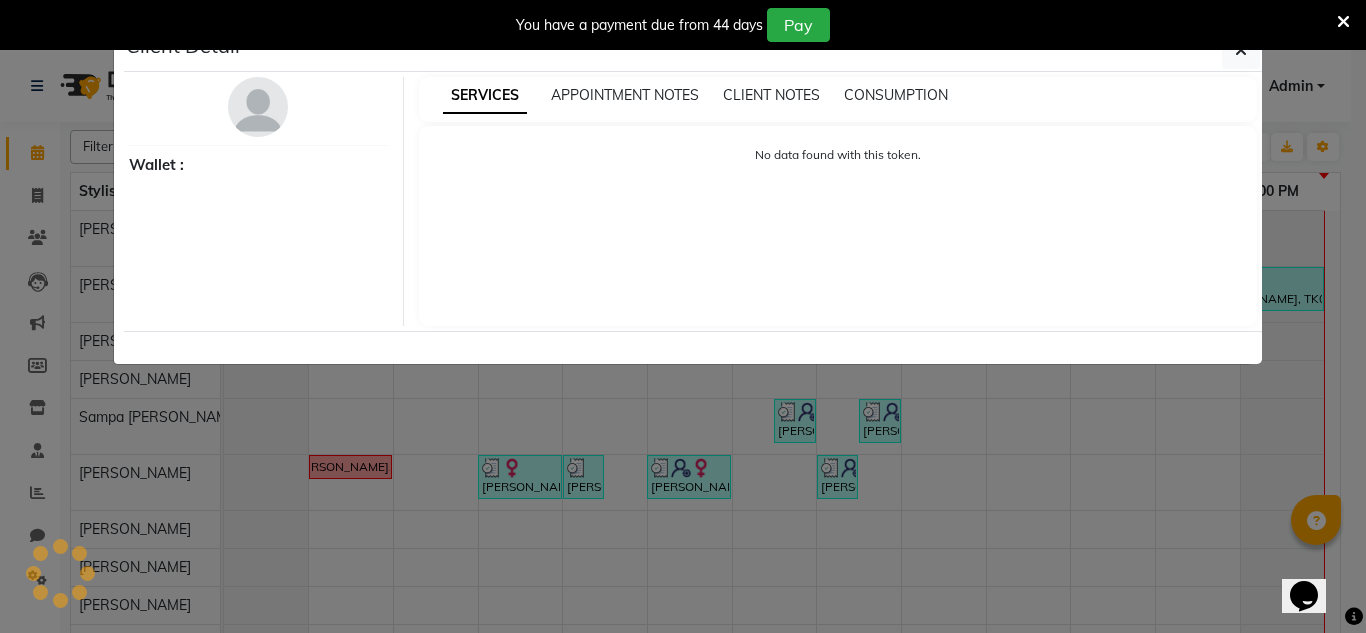 select on "3" 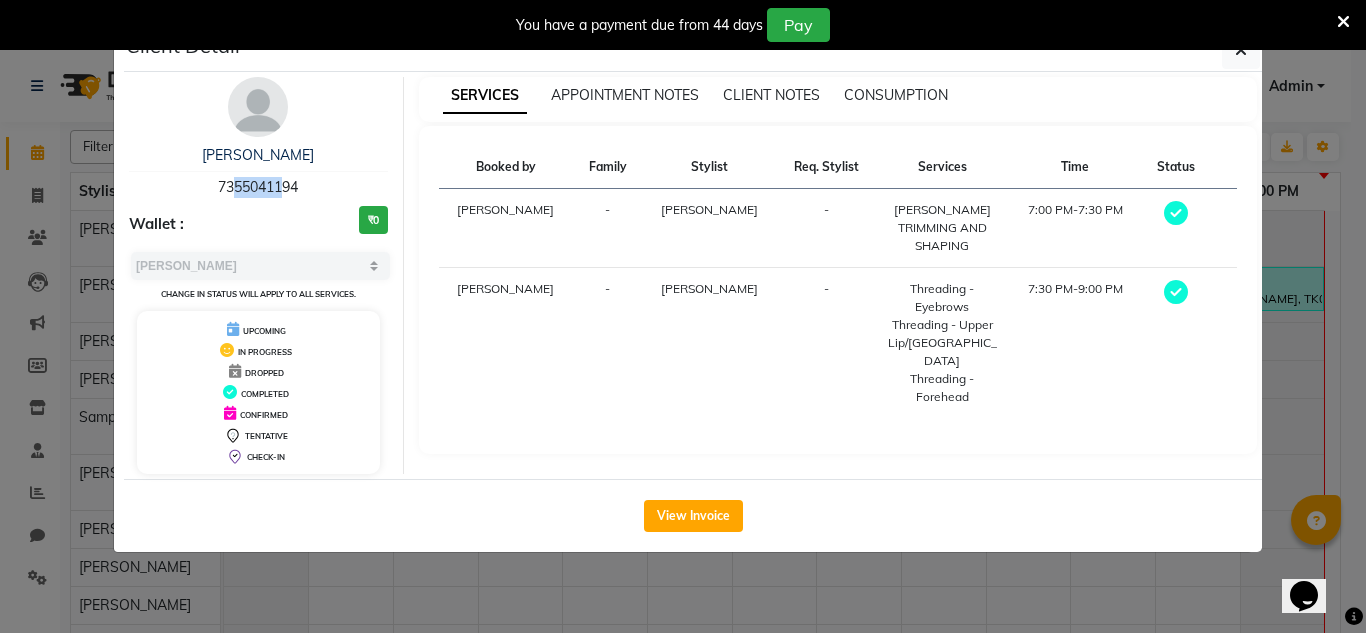 drag, startPoint x: 221, startPoint y: 185, endPoint x: 274, endPoint y: 187, distance: 53.037724 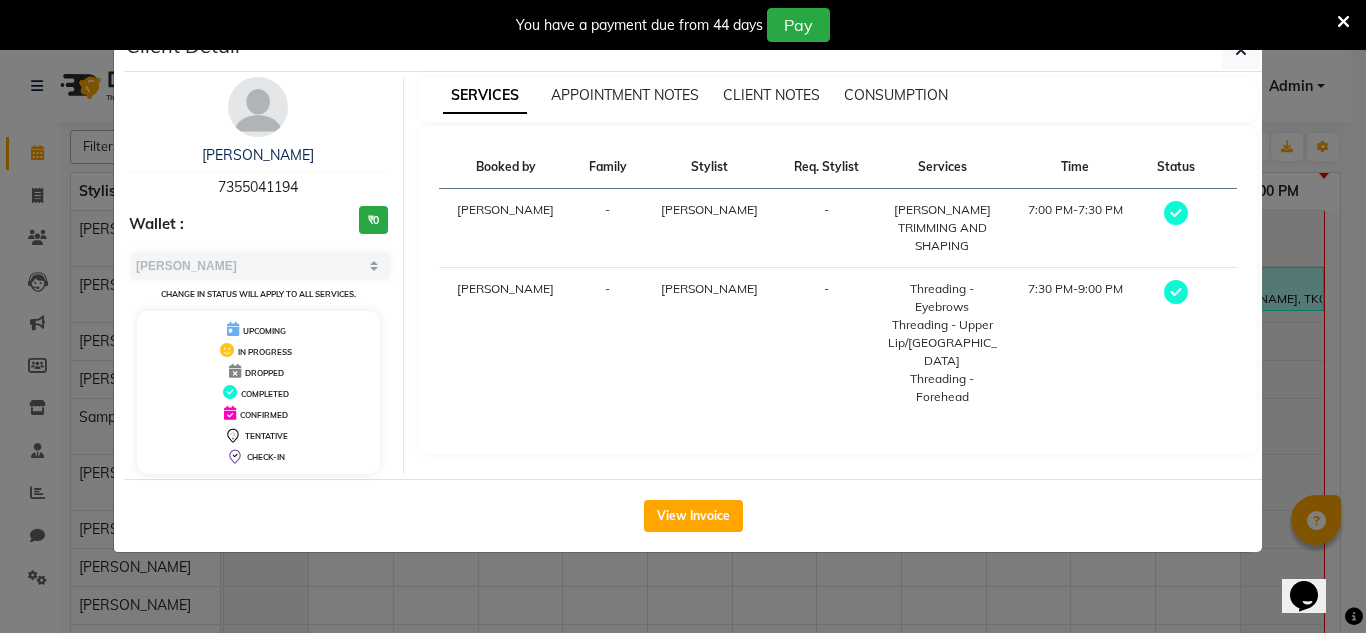 drag, startPoint x: 212, startPoint y: 184, endPoint x: 303, endPoint y: 184, distance: 91 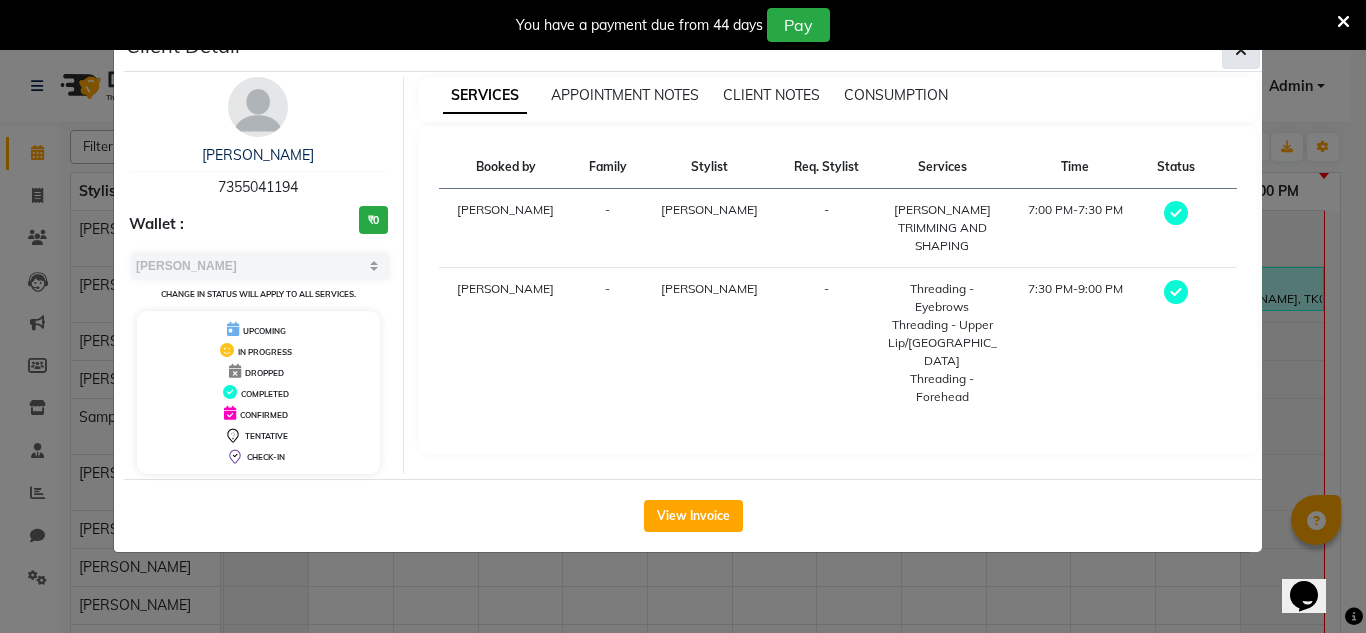 click 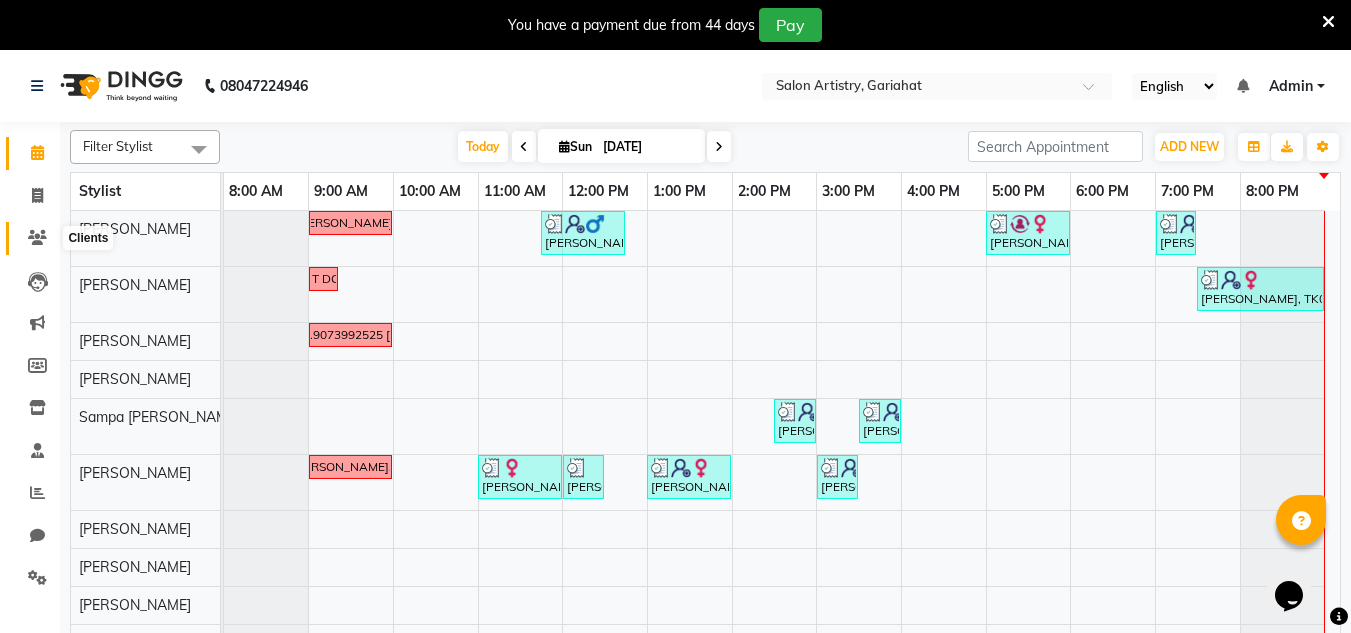 click 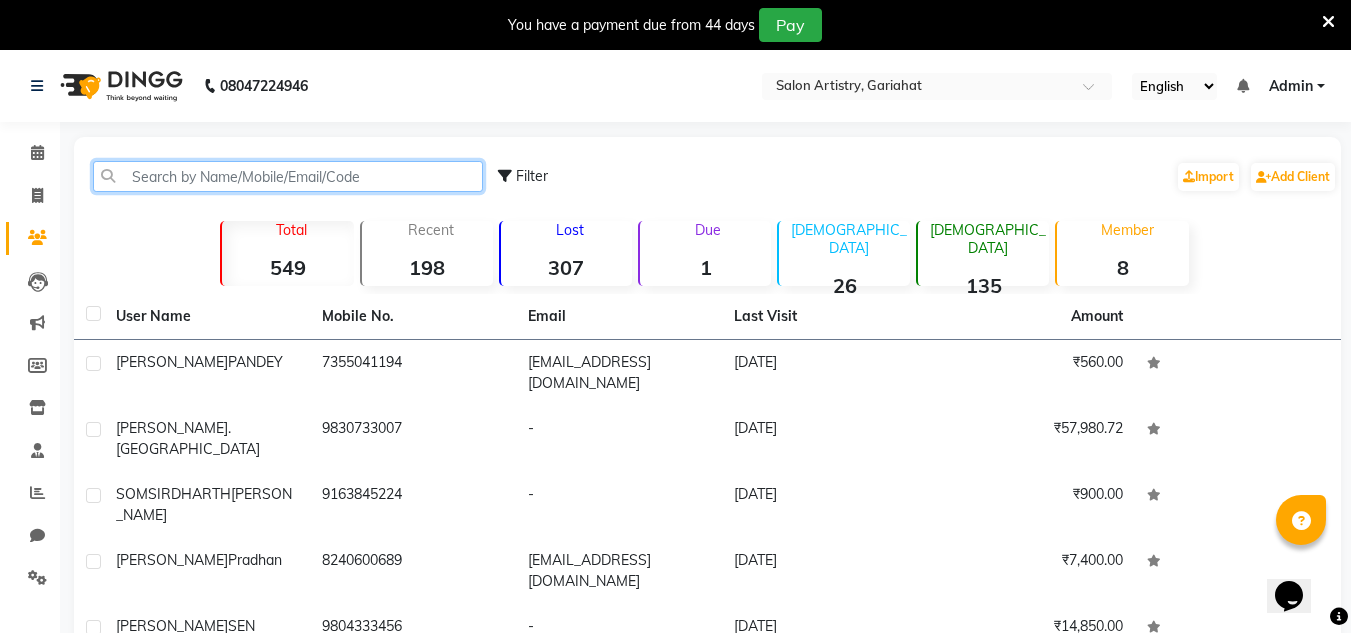 click 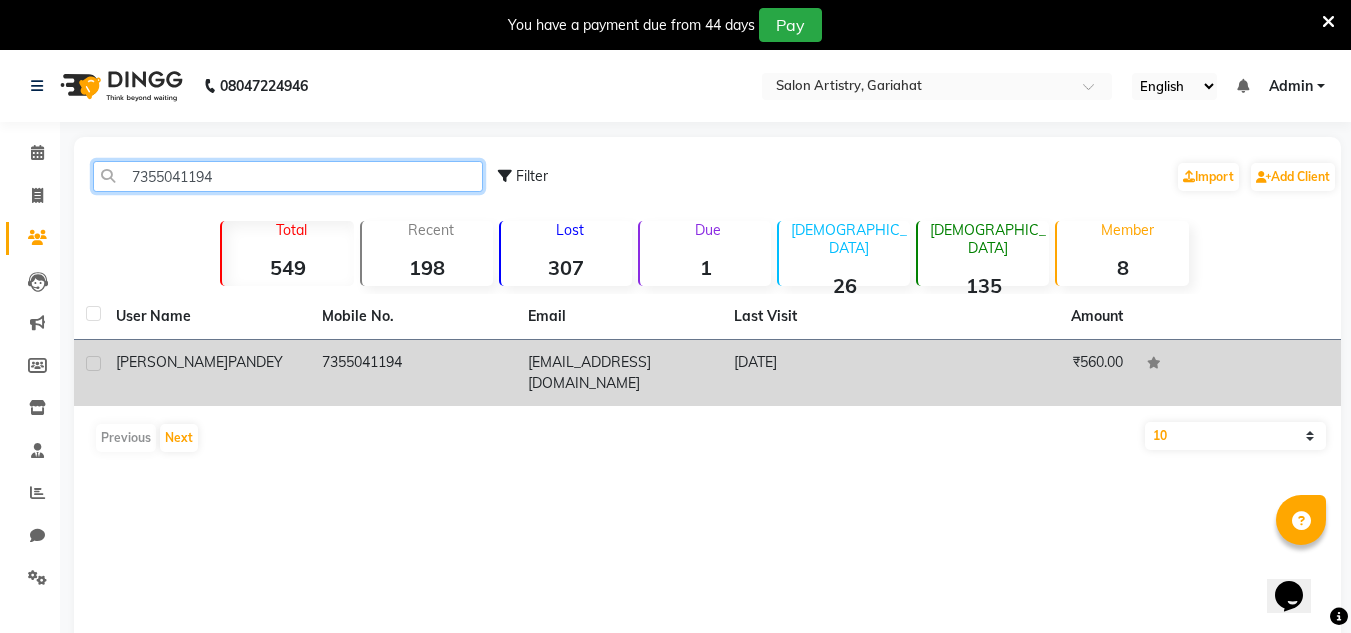 type on "7355041194" 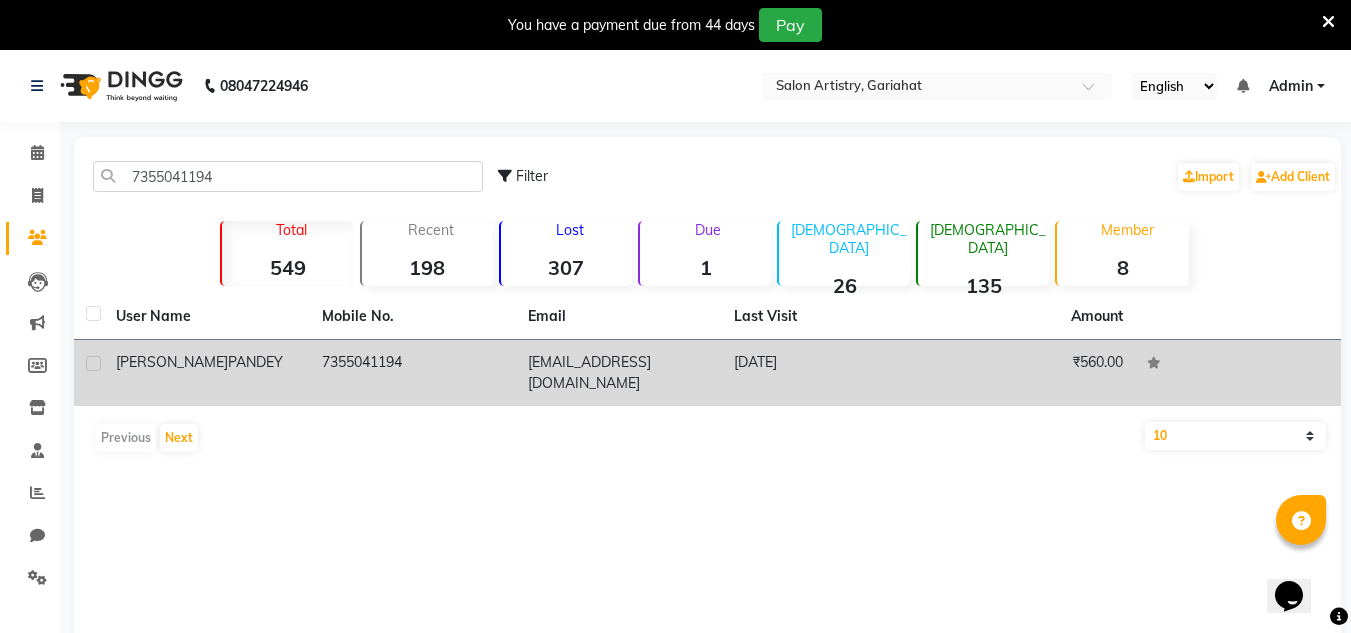 click on "PANDEY" 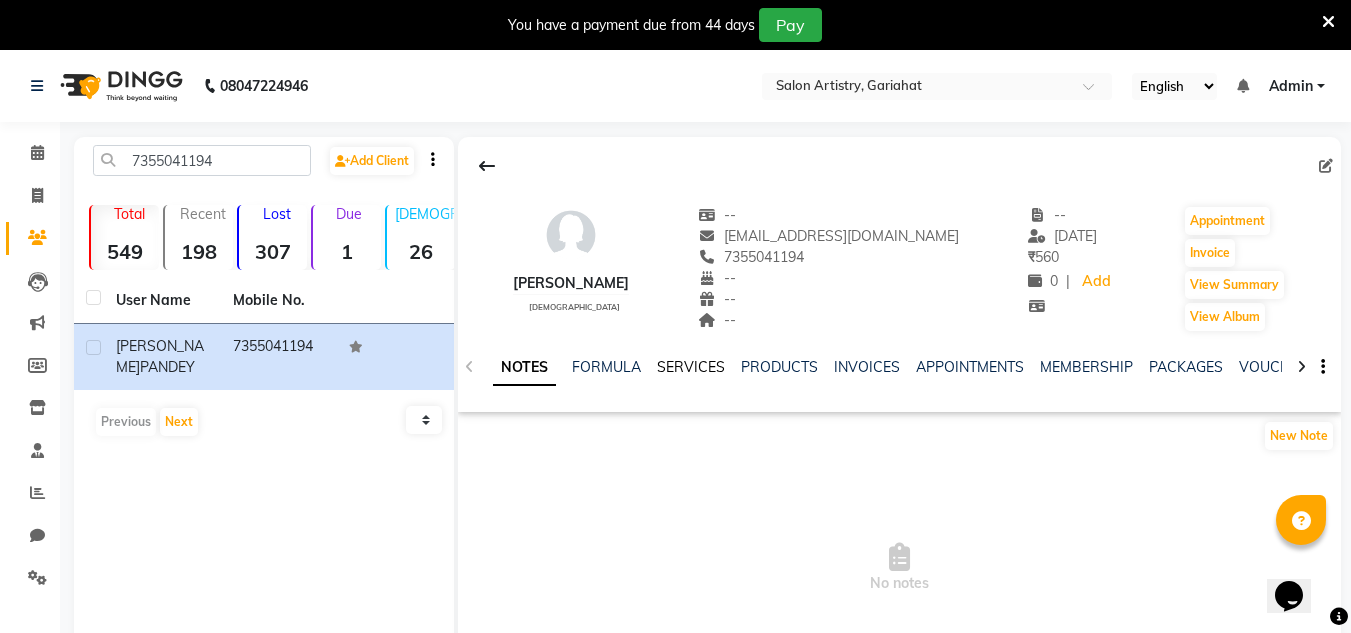 click on "SERVICES" 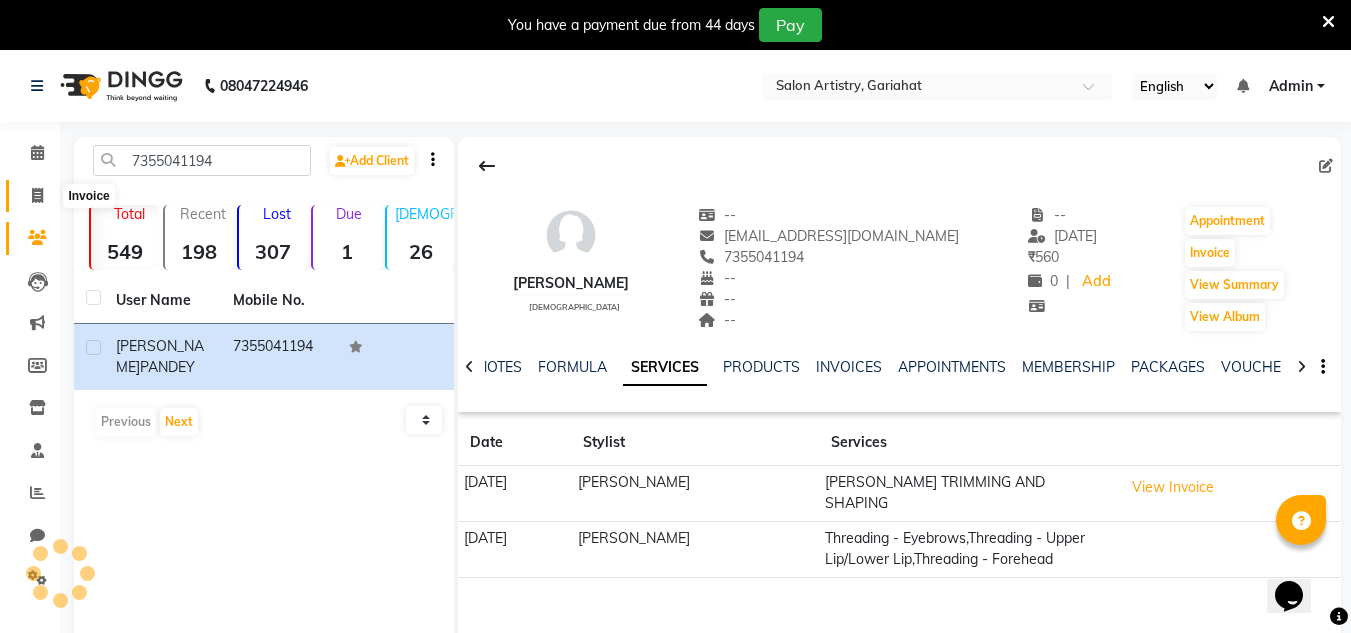 click 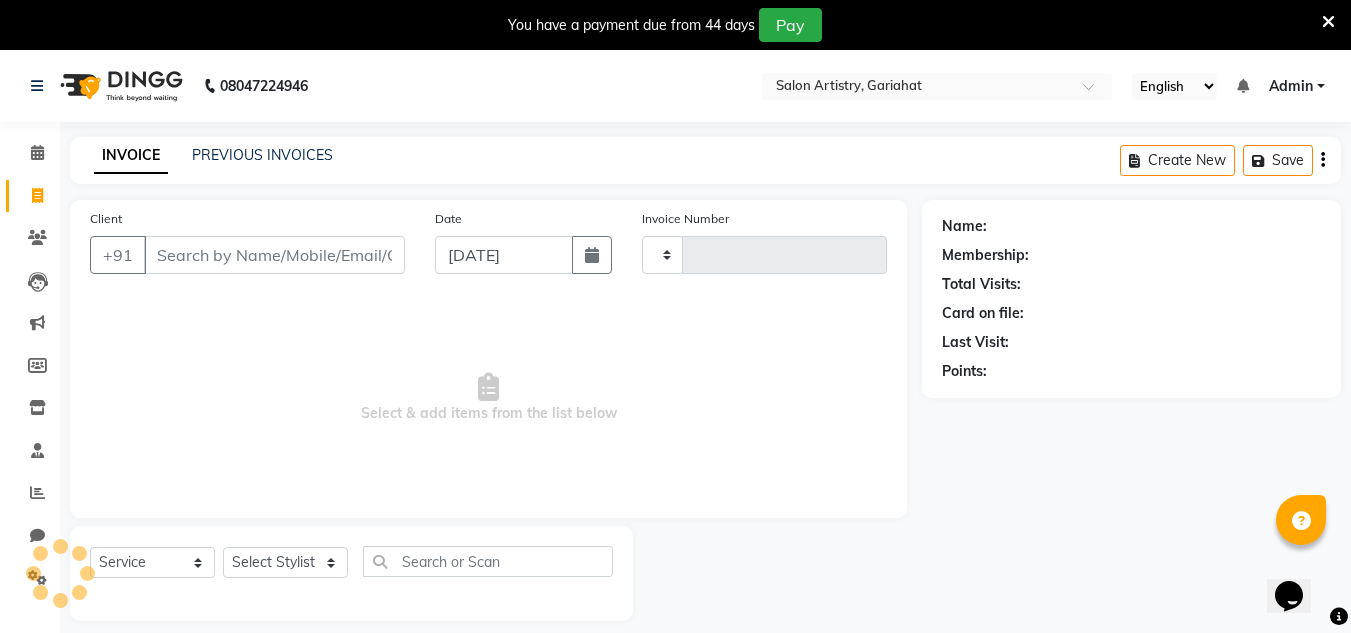 scroll, scrollTop: 50, scrollLeft: 0, axis: vertical 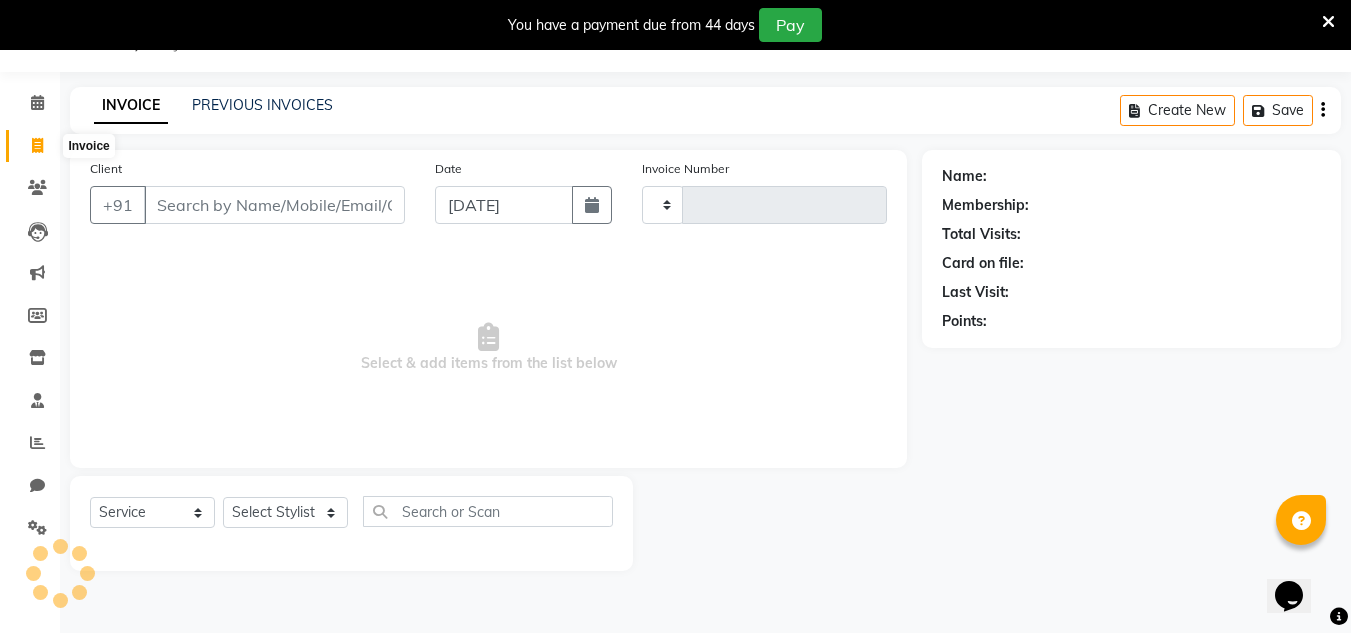 click 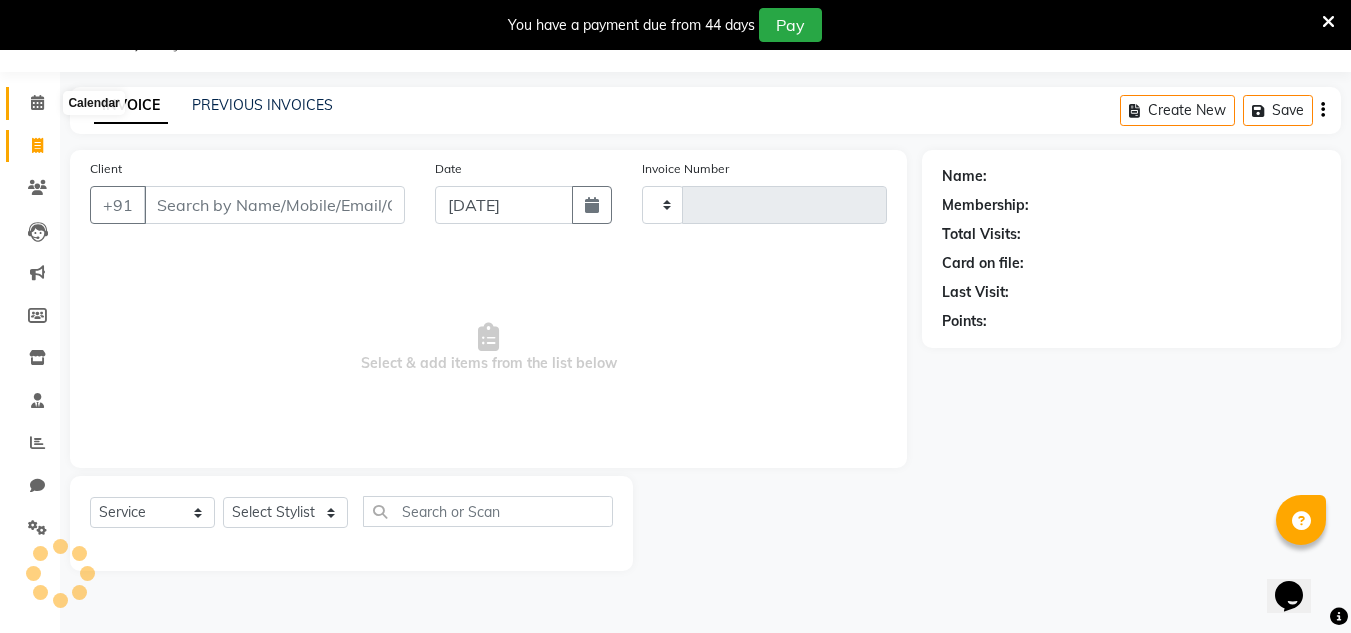 click 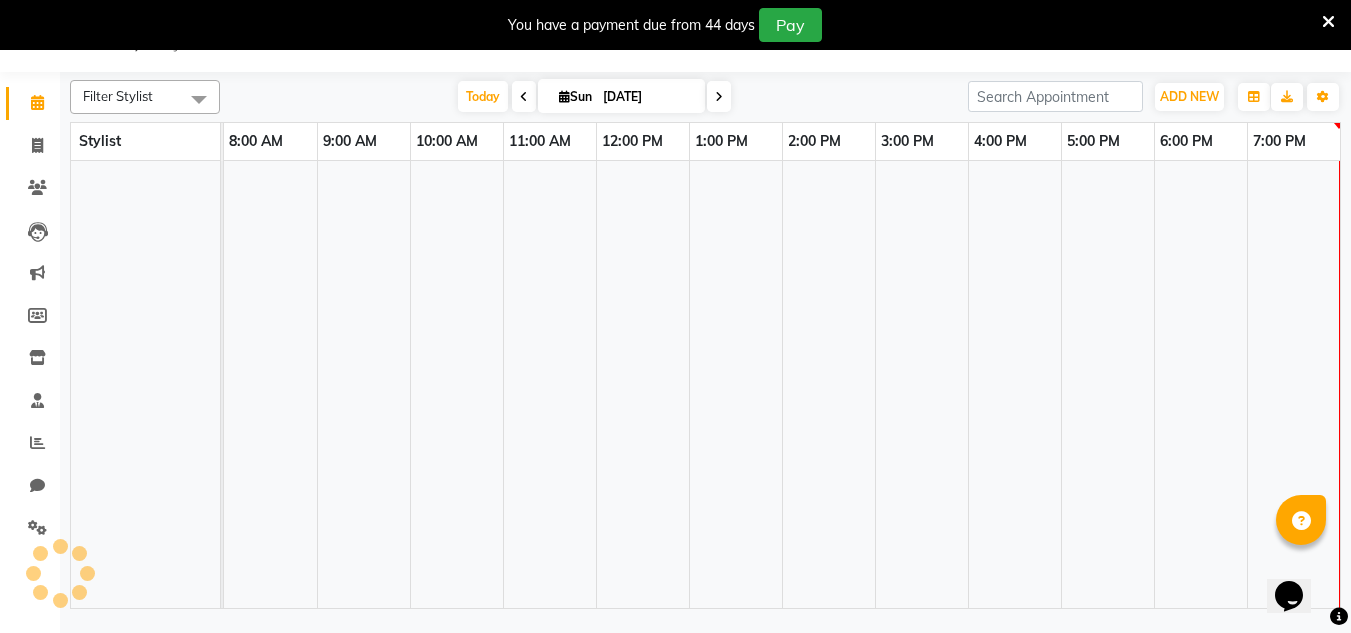 click at bounding box center (719, 97) 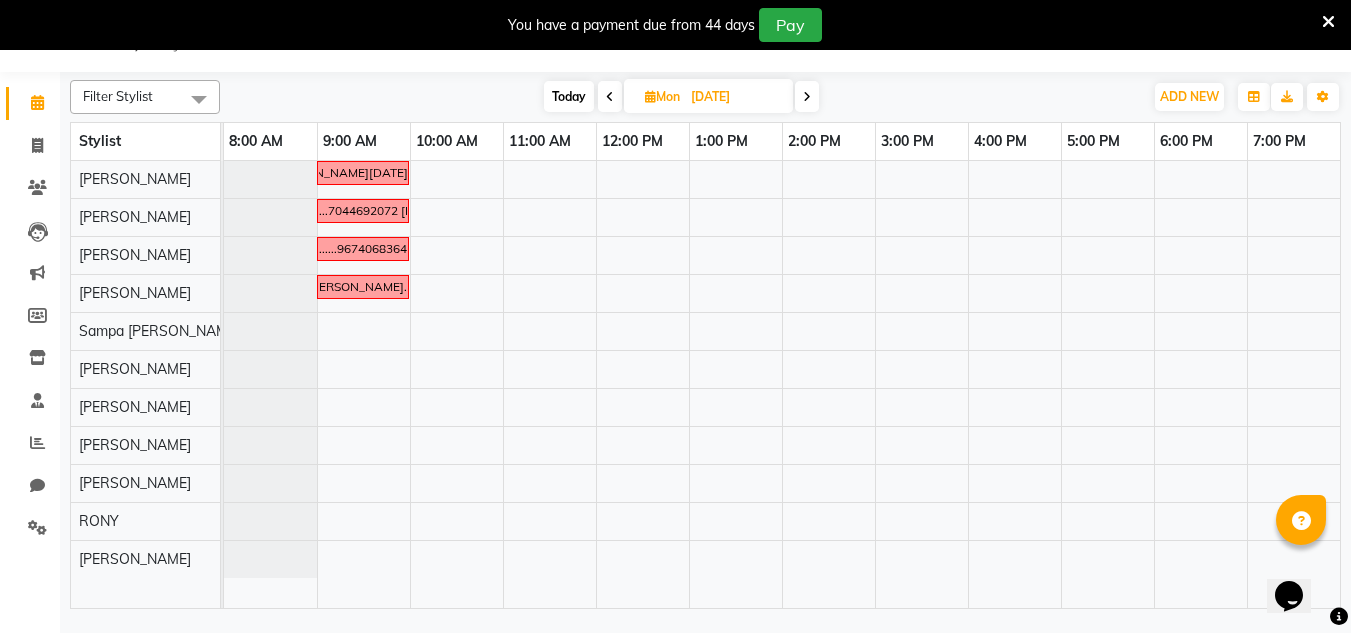 scroll, scrollTop: 0, scrollLeft: 0, axis: both 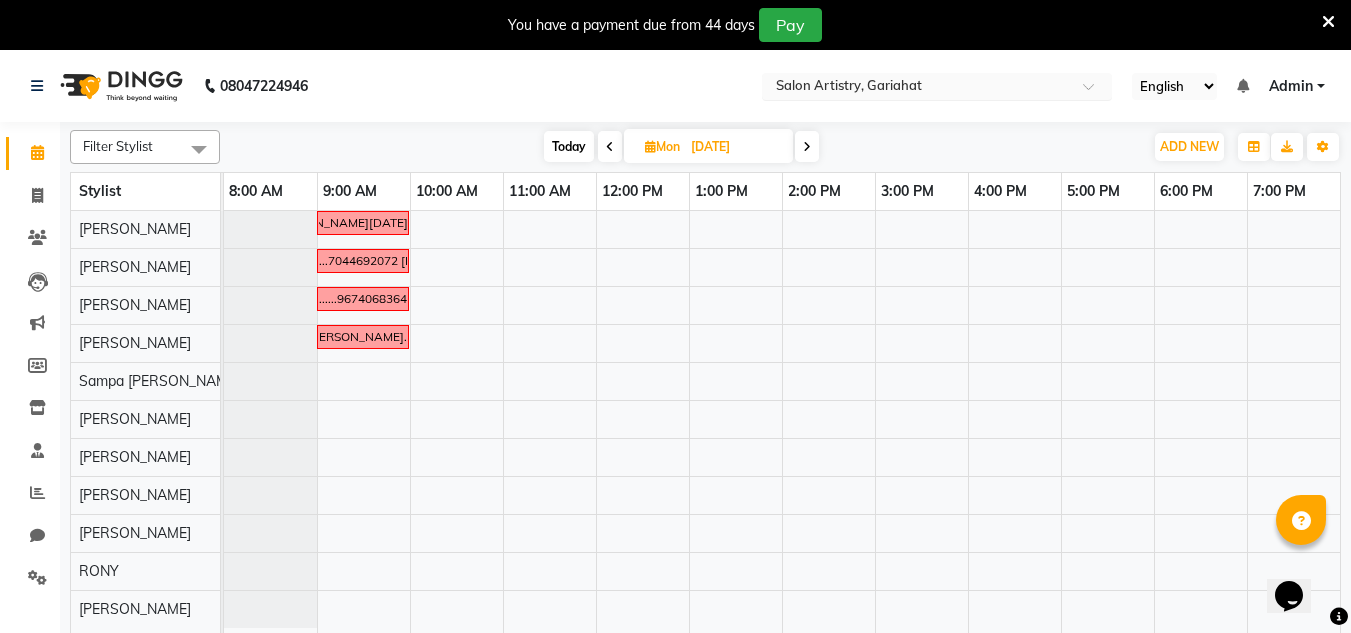 click at bounding box center (917, 88) 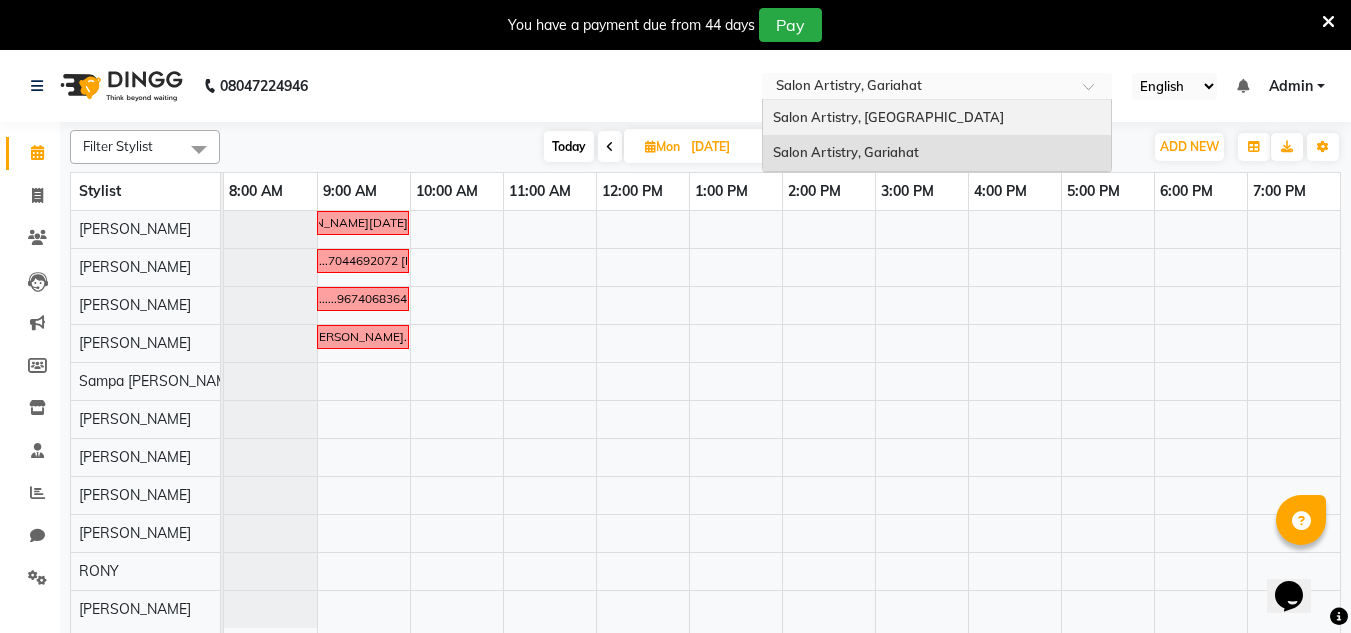 click on "Salon Artistry, [GEOGRAPHIC_DATA]" at bounding box center (888, 117) 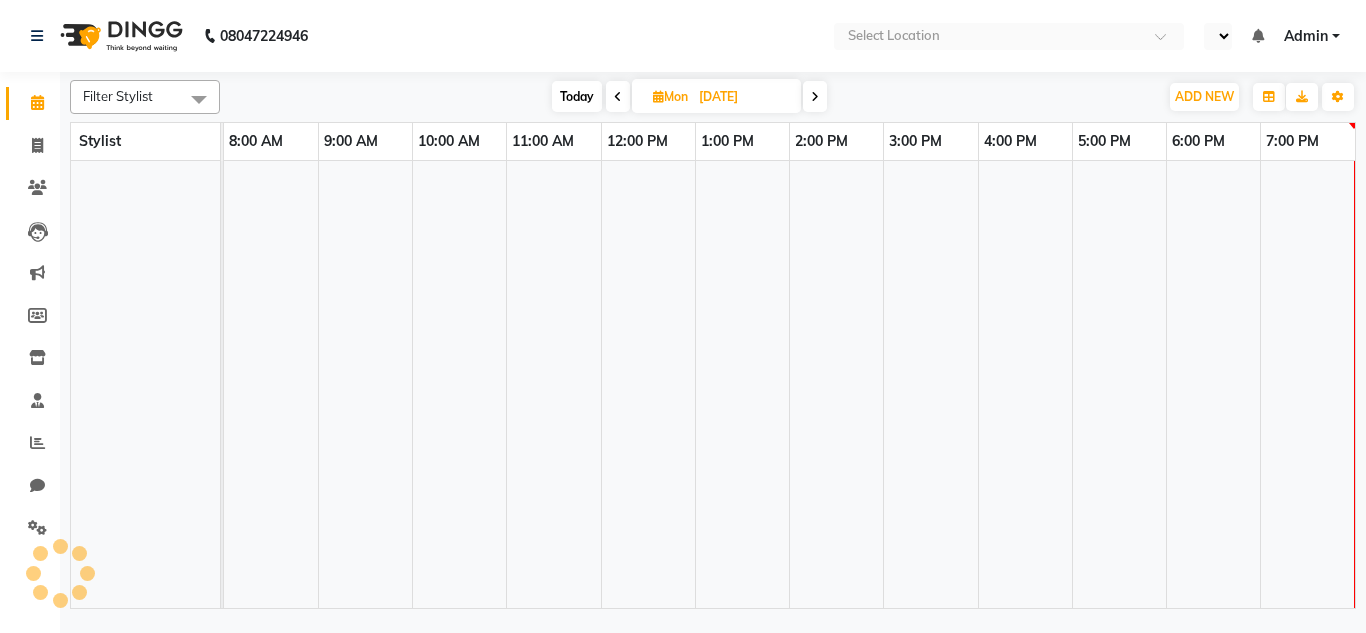 scroll, scrollTop: 0, scrollLeft: 0, axis: both 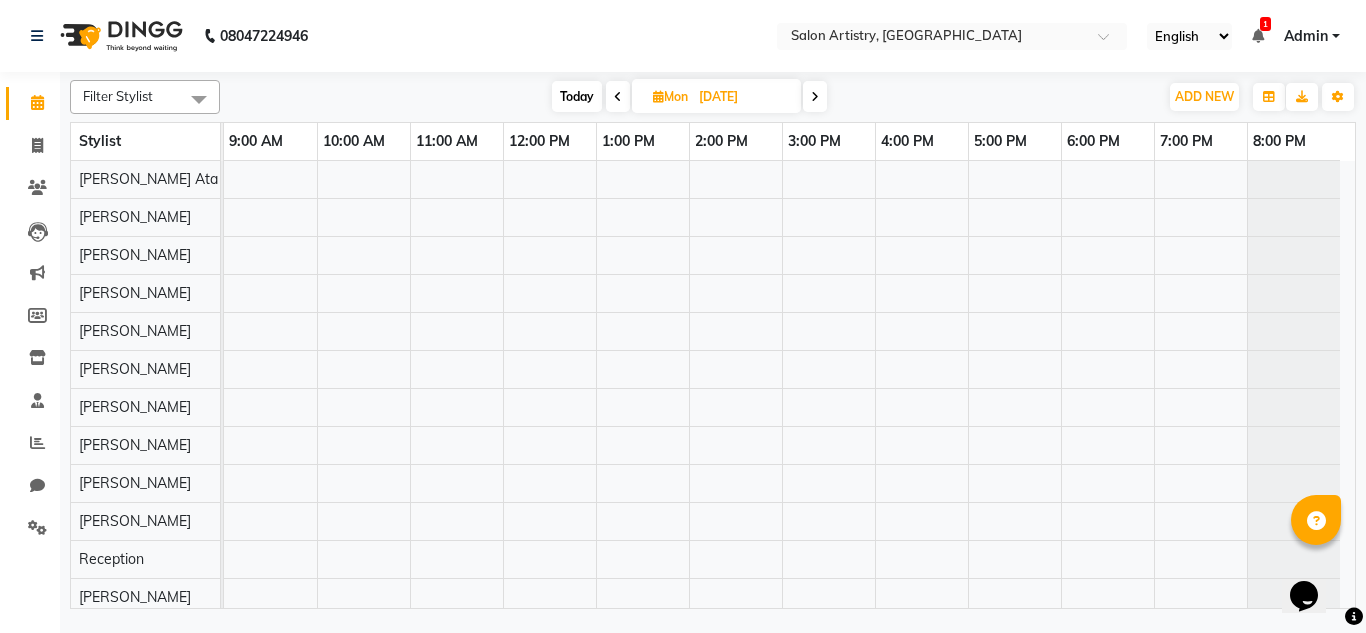 click at bounding box center (815, 97) 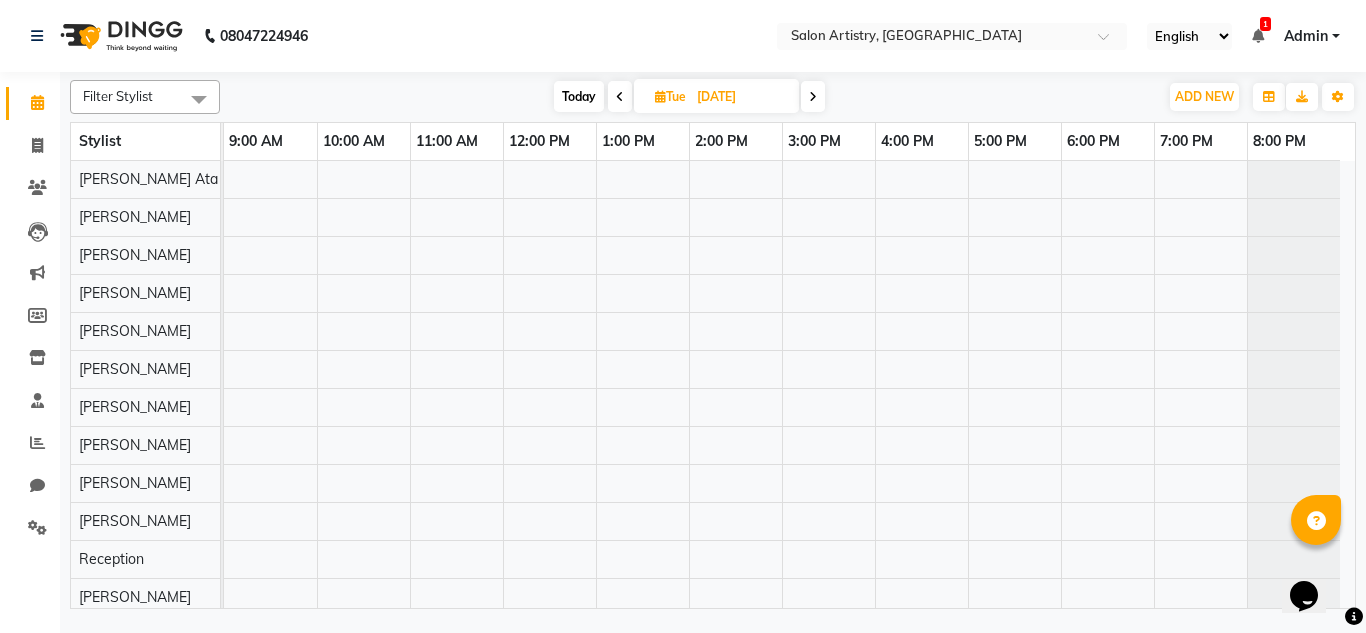 click at bounding box center (620, 97) 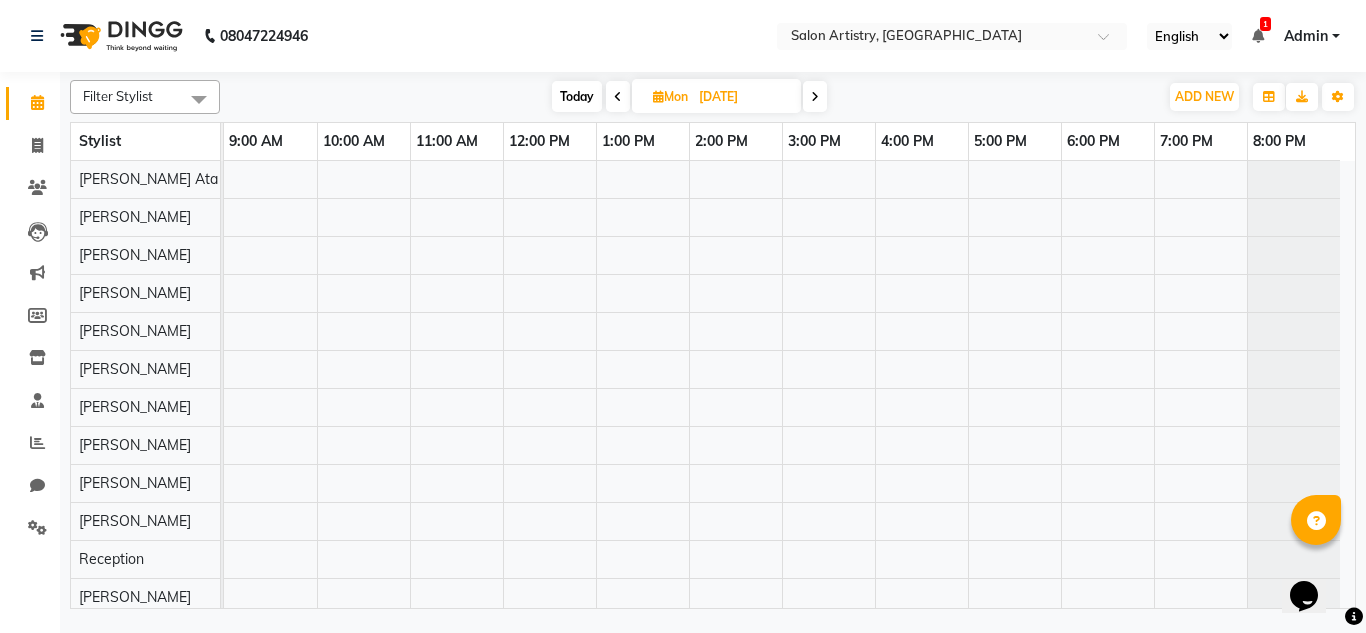 click at bounding box center [618, 97] 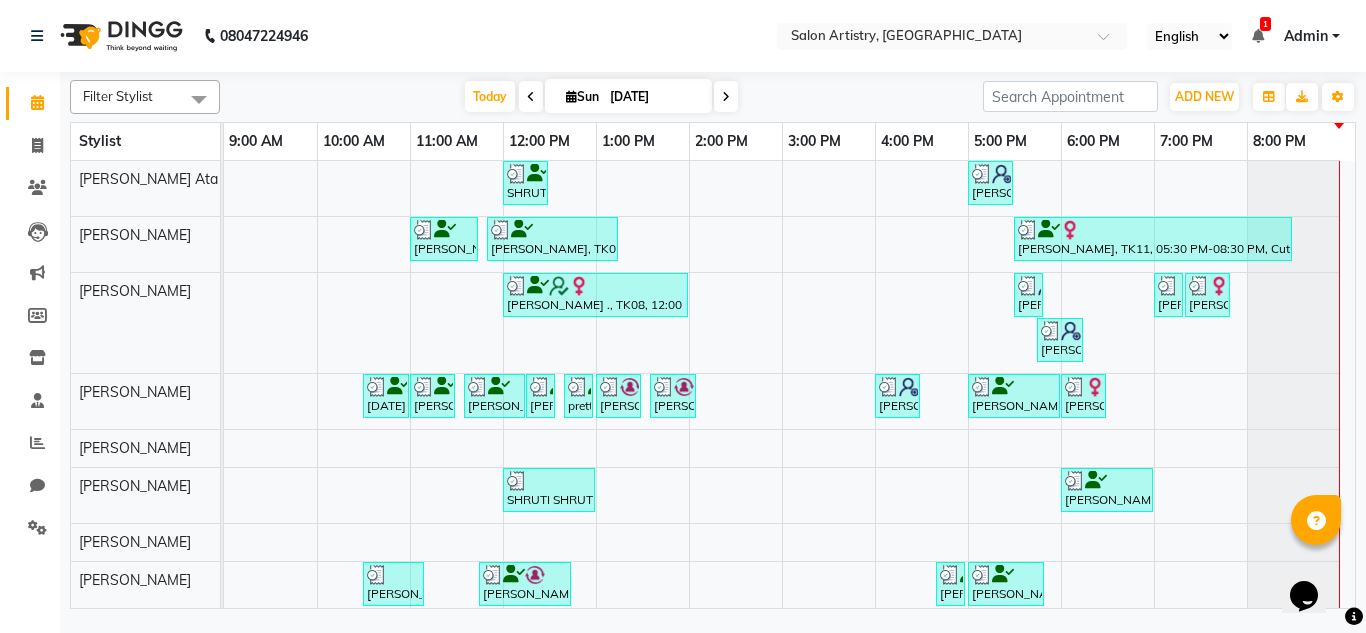 click on "08047224946 Select Location ×  Salon Artistry, Middleton Street English ENGLISH Español العربية मराठी हिंदी ગુજરાતી தமிழ் 中文 1 Notifications nothing to show Admin Manage Profile Change Password Sign out  Version:3.15.4" 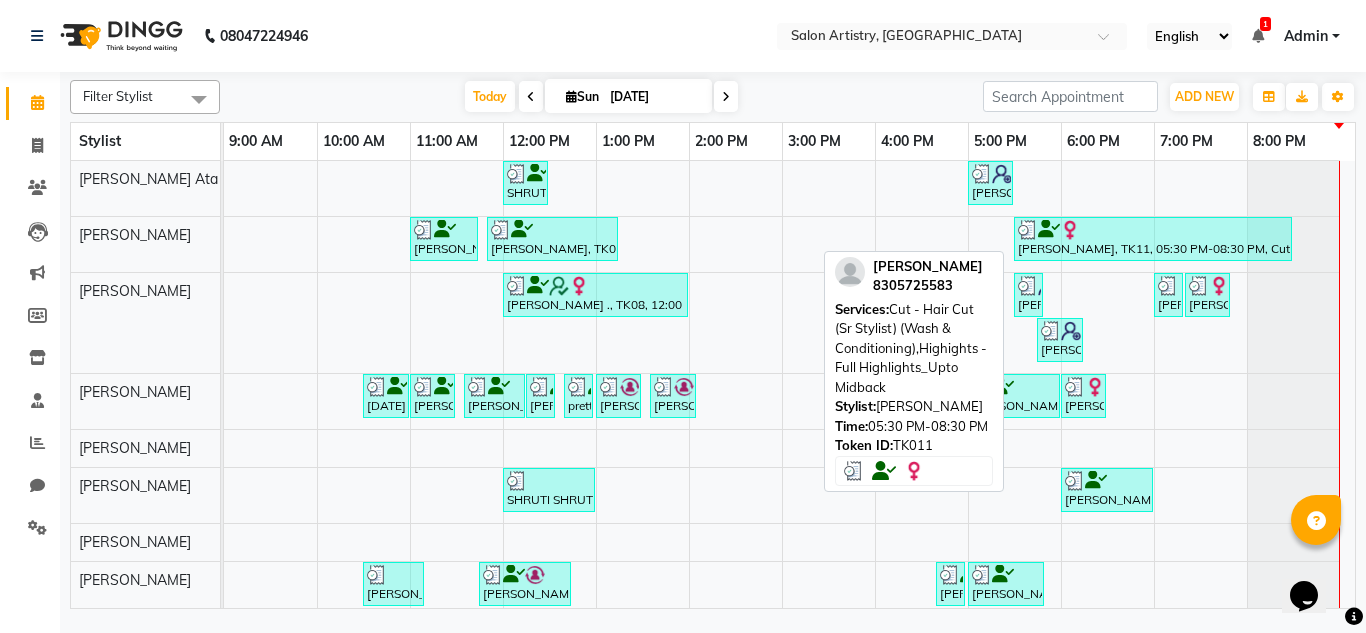 click at bounding box center [1049, 229] 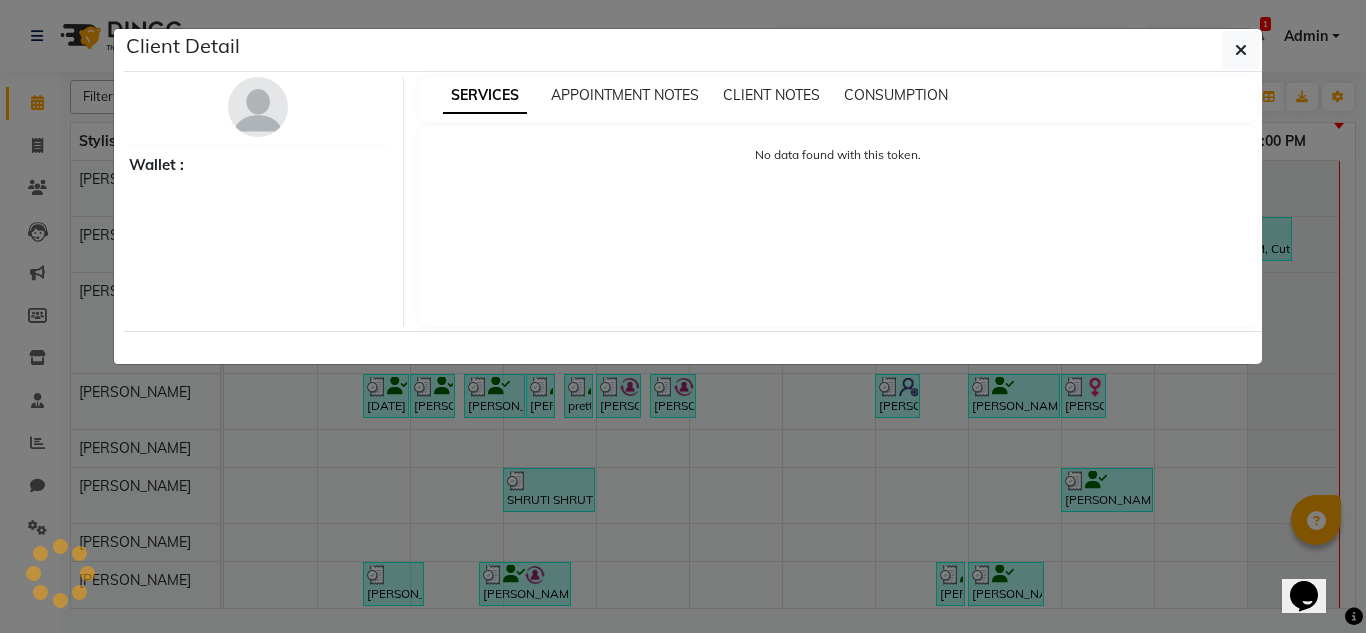 select on "3" 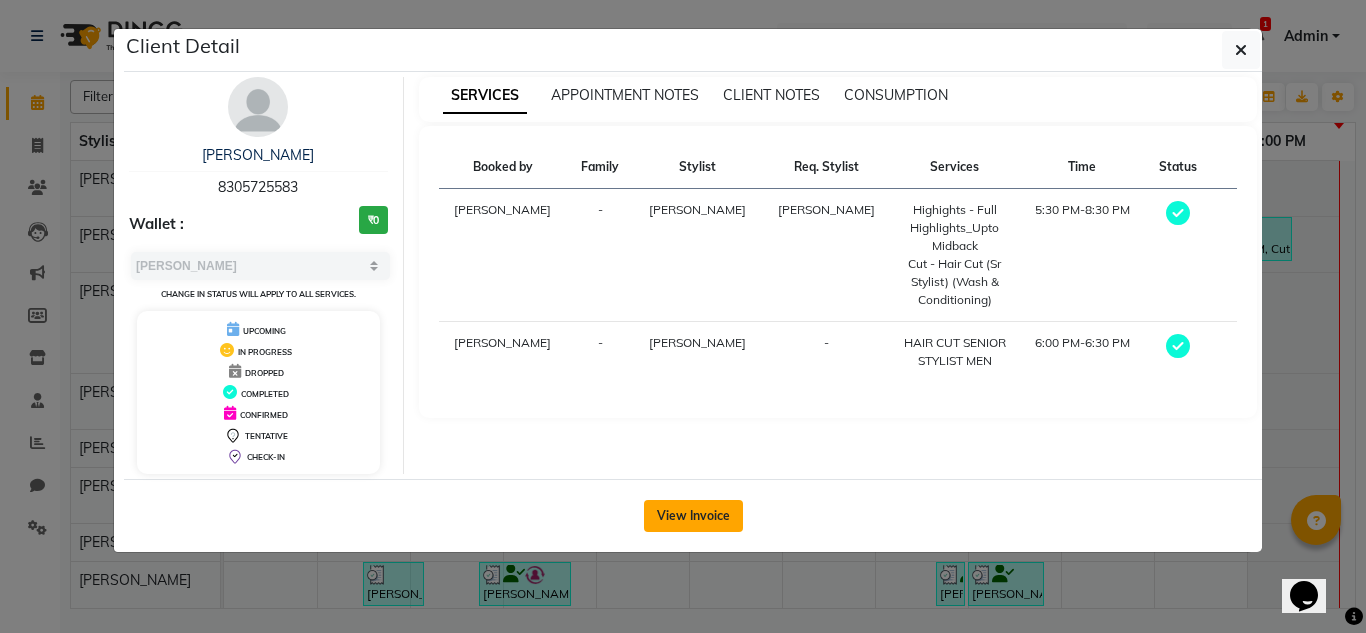 click on "View Invoice" 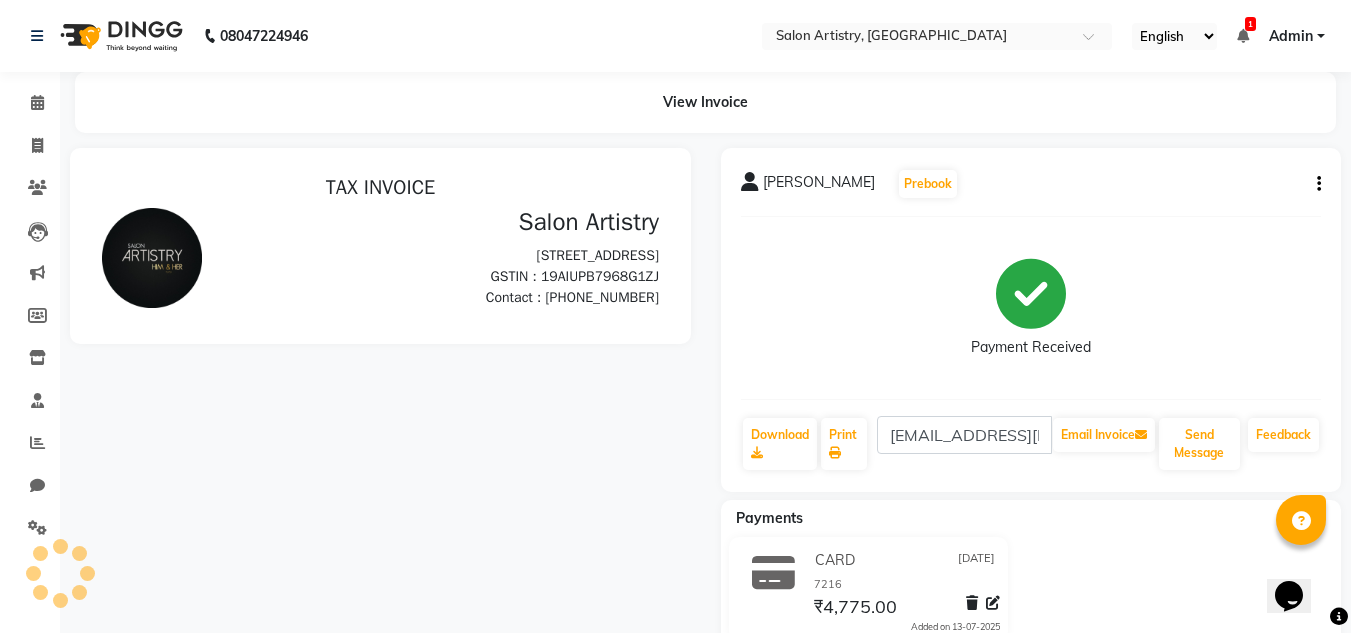 scroll, scrollTop: 0, scrollLeft: 0, axis: both 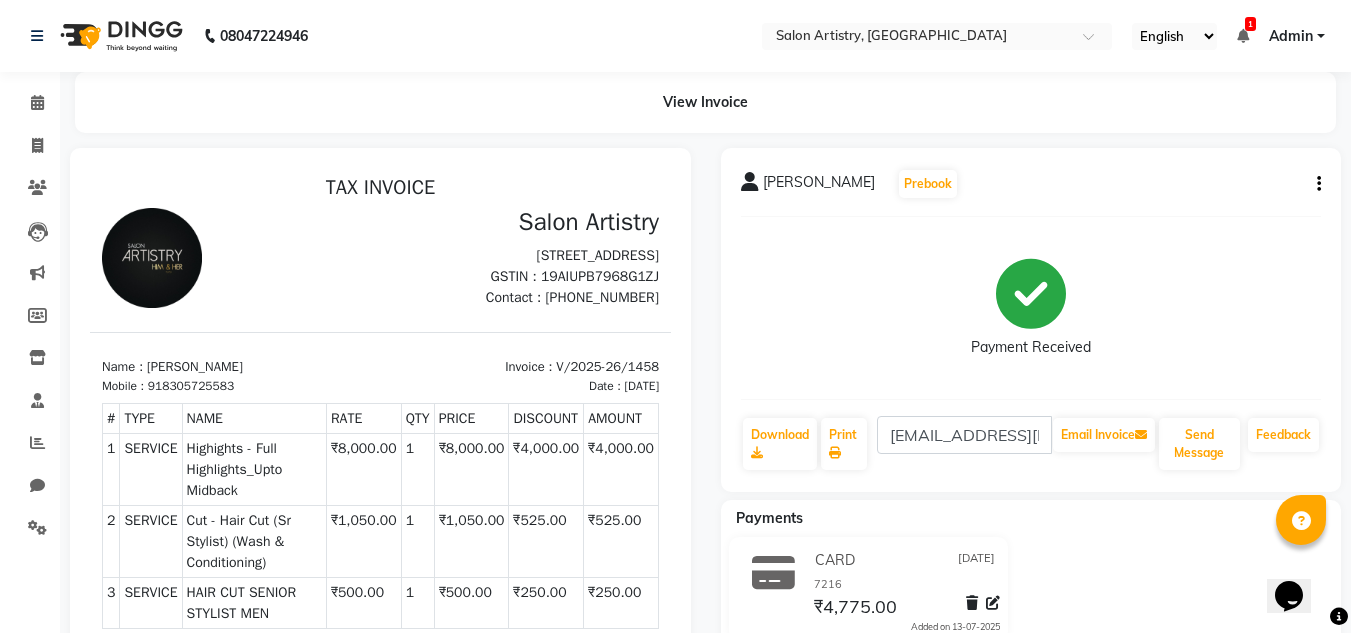 click on "₹525.00" at bounding box center (546, 541) 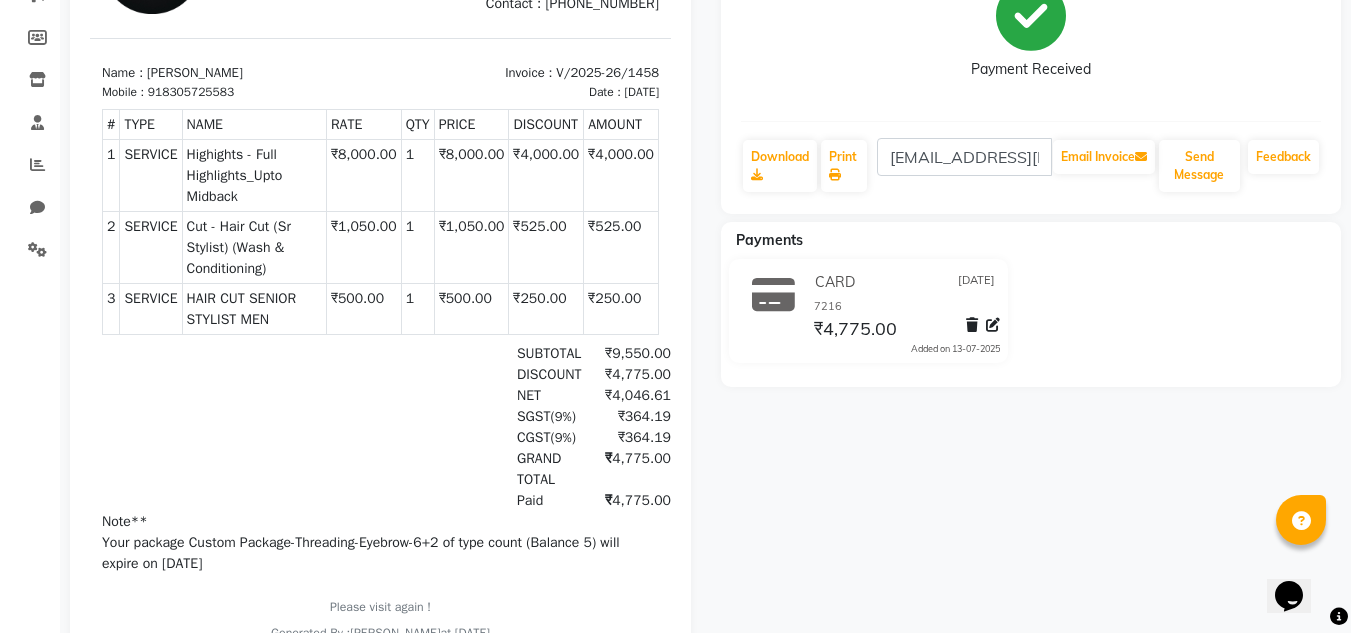 scroll, scrollTop: 280, scrollLeft: 0, axis: vertical 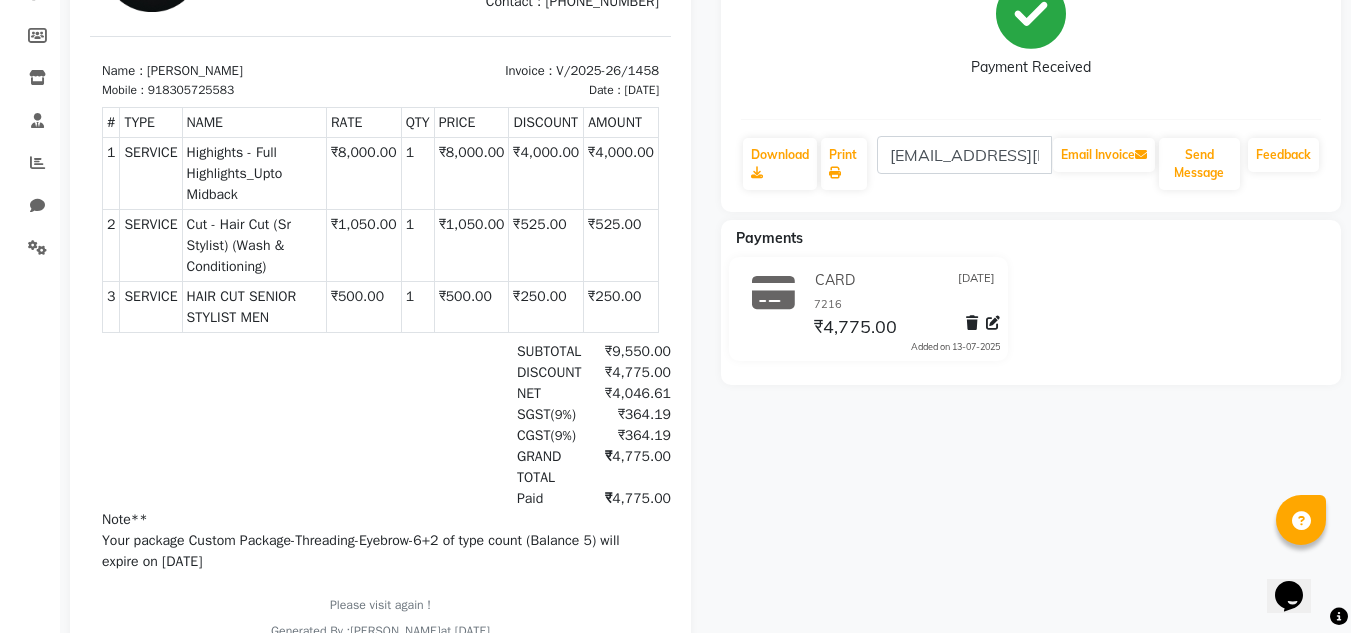 click on "Sonali Agrawal  Prebook   Payment Received  Download  Print  agarwalsonali180@gmail.com  Email Invoice   Send Message Feedback  Payments CARD 13-07-2025 7216 ₹4,775.00  Added on 13-07-2025" 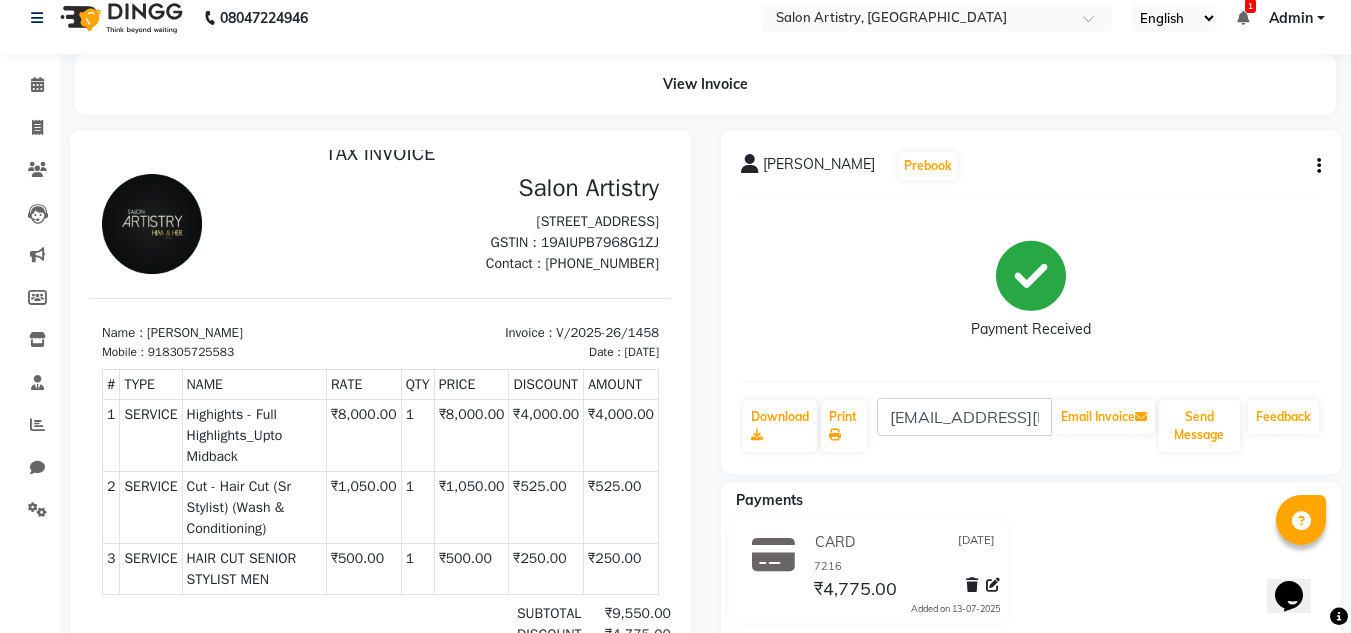 scroll, scrollTop: 0, scrollLeft: 0, axis: both 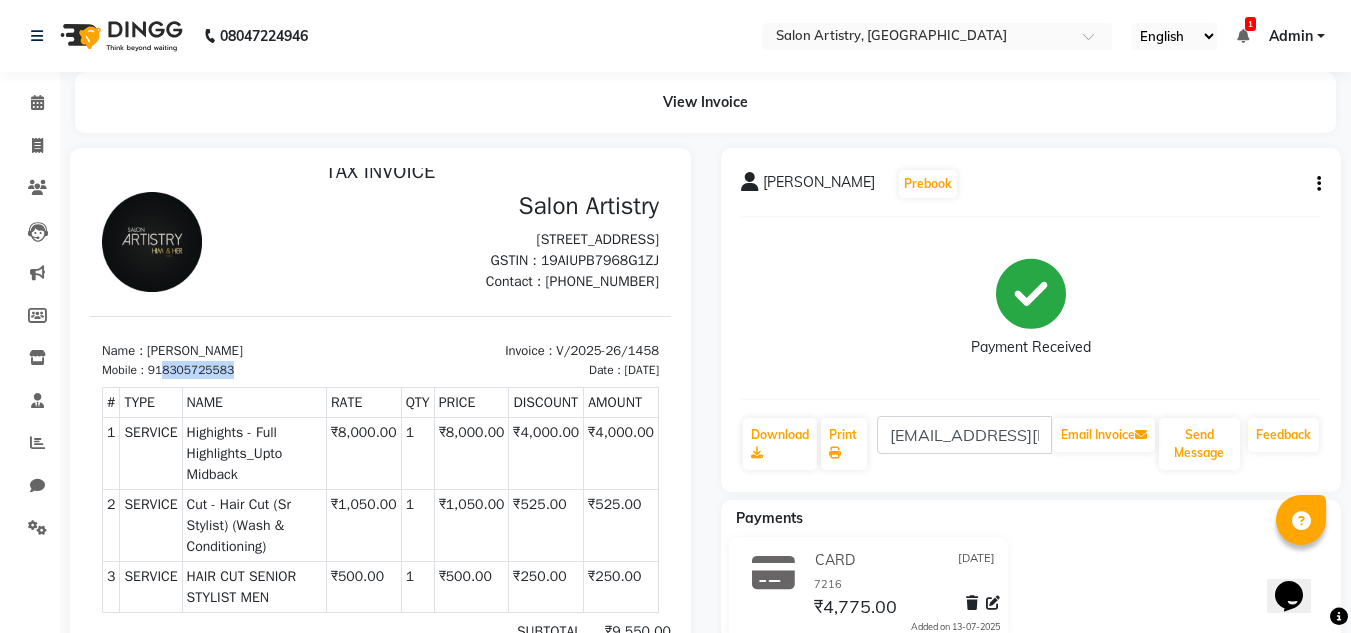 drag, startPoint x: 168, startPoint y: 368, endPoint x: 241, endPoint y: 369, distance: 73.00685 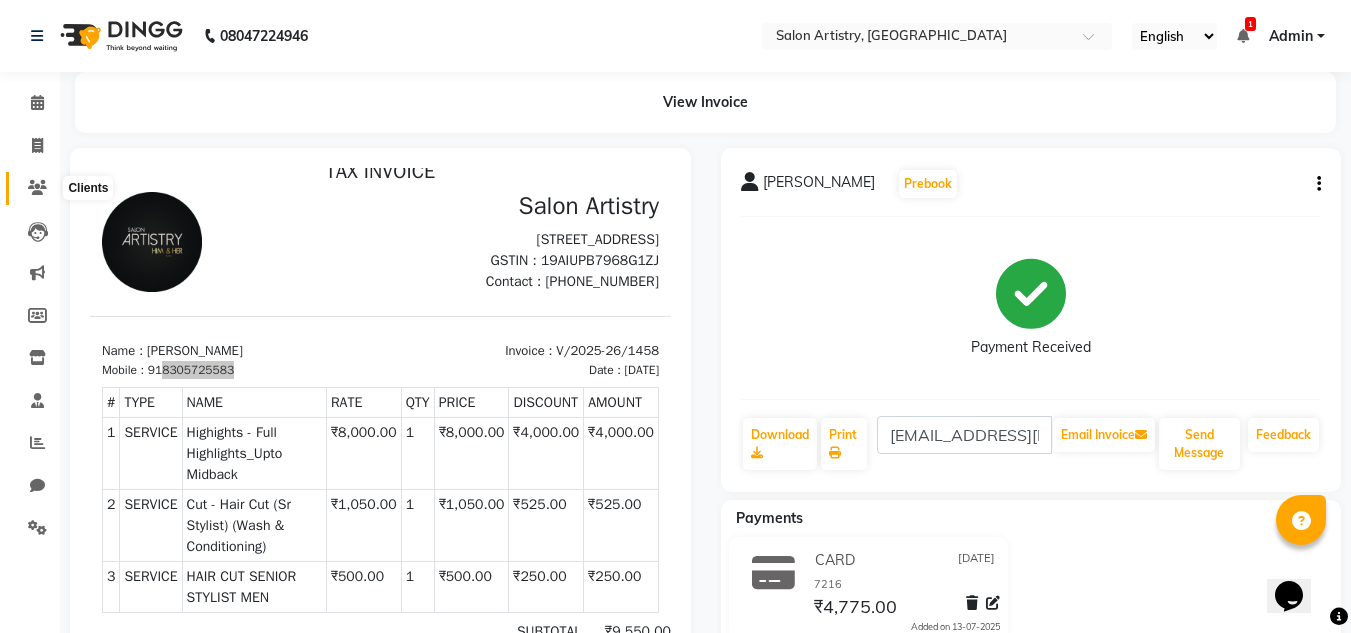 click 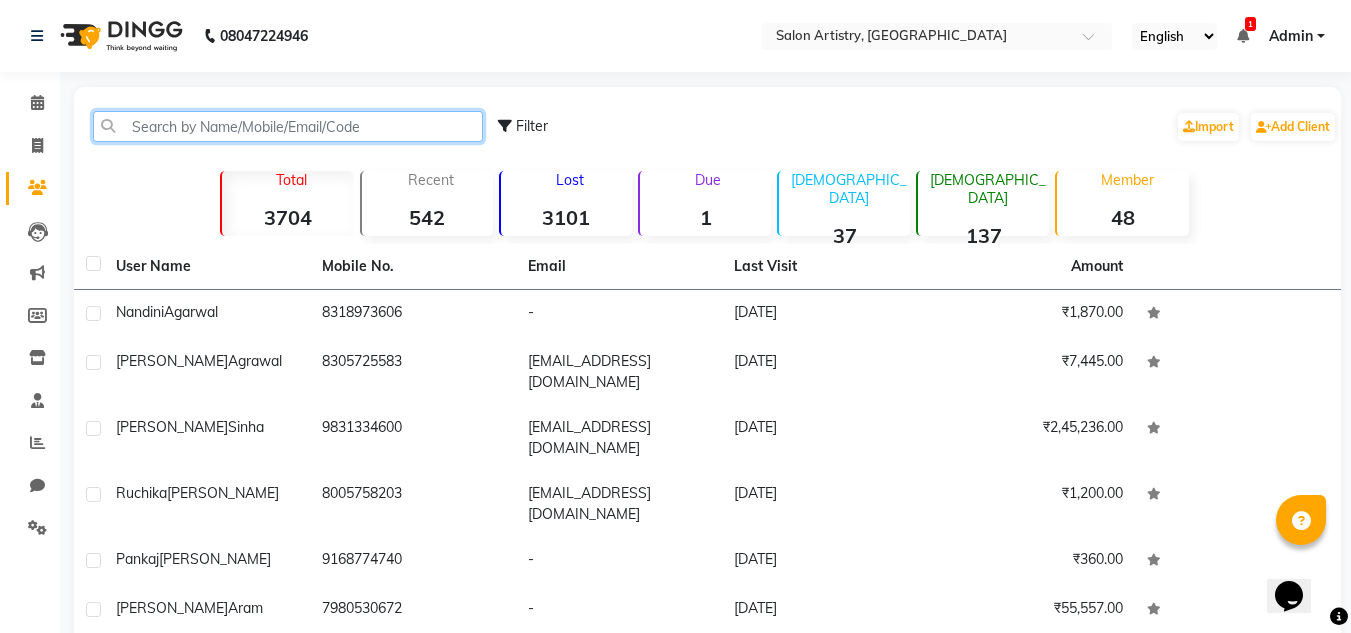 click 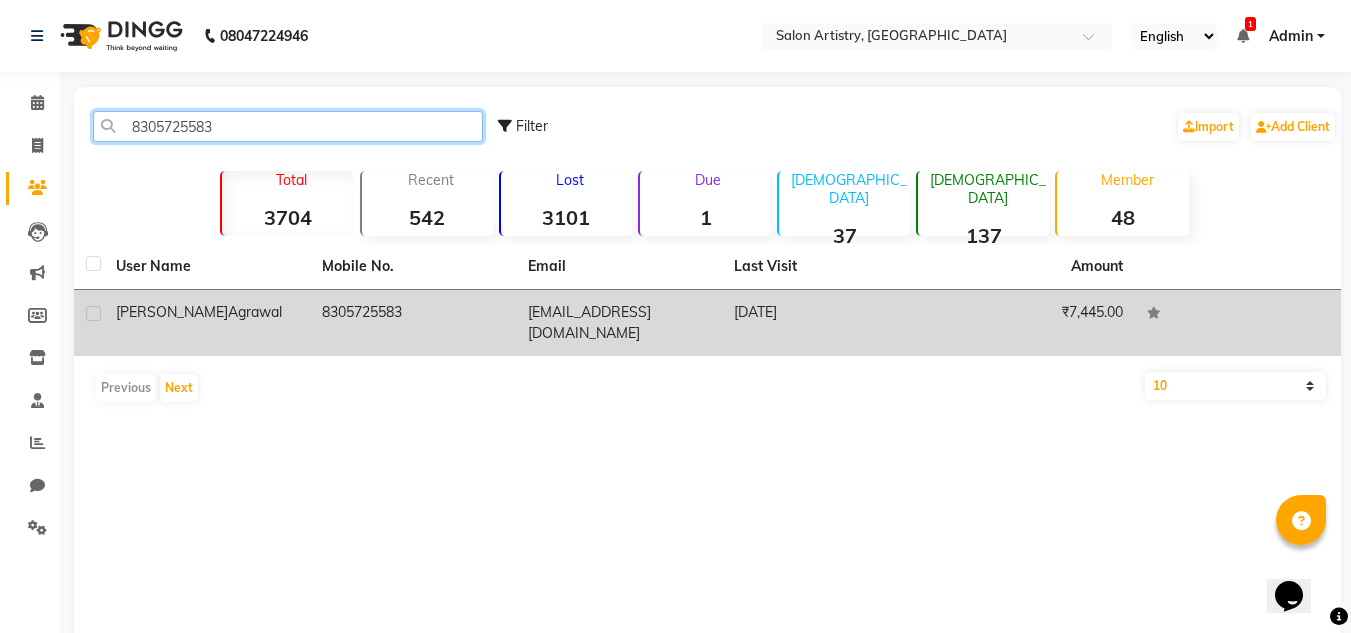 type on "8305725583" 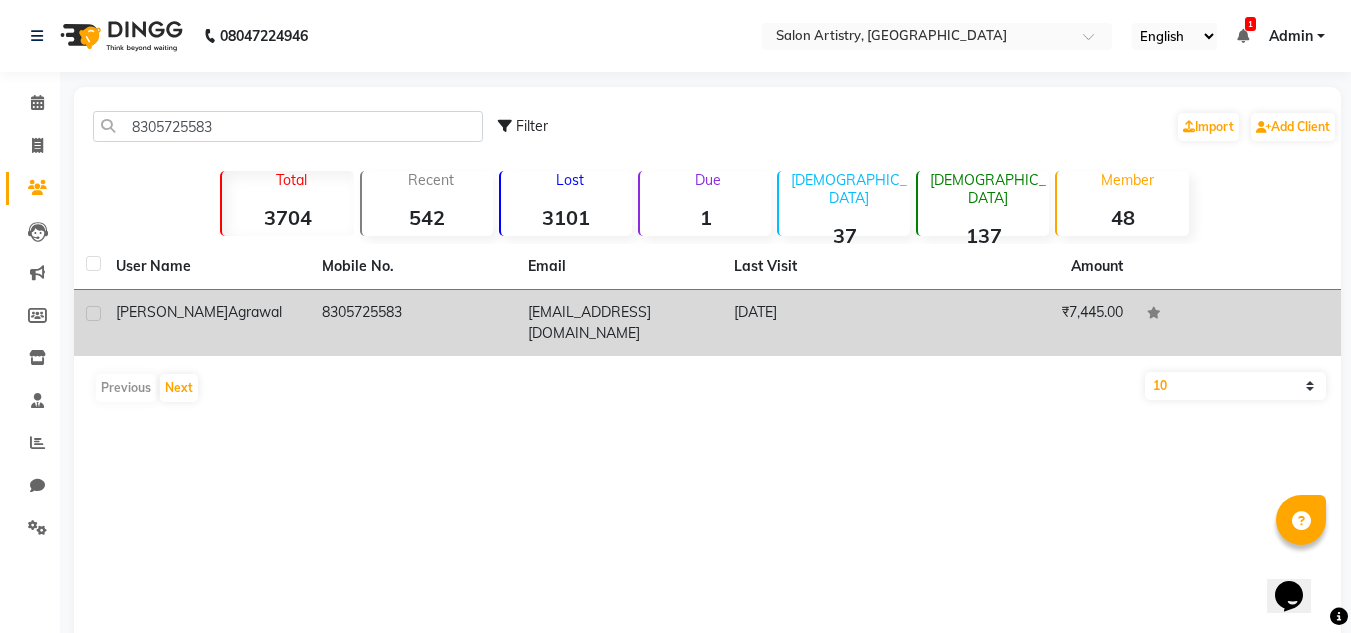 click on "Agrawal" 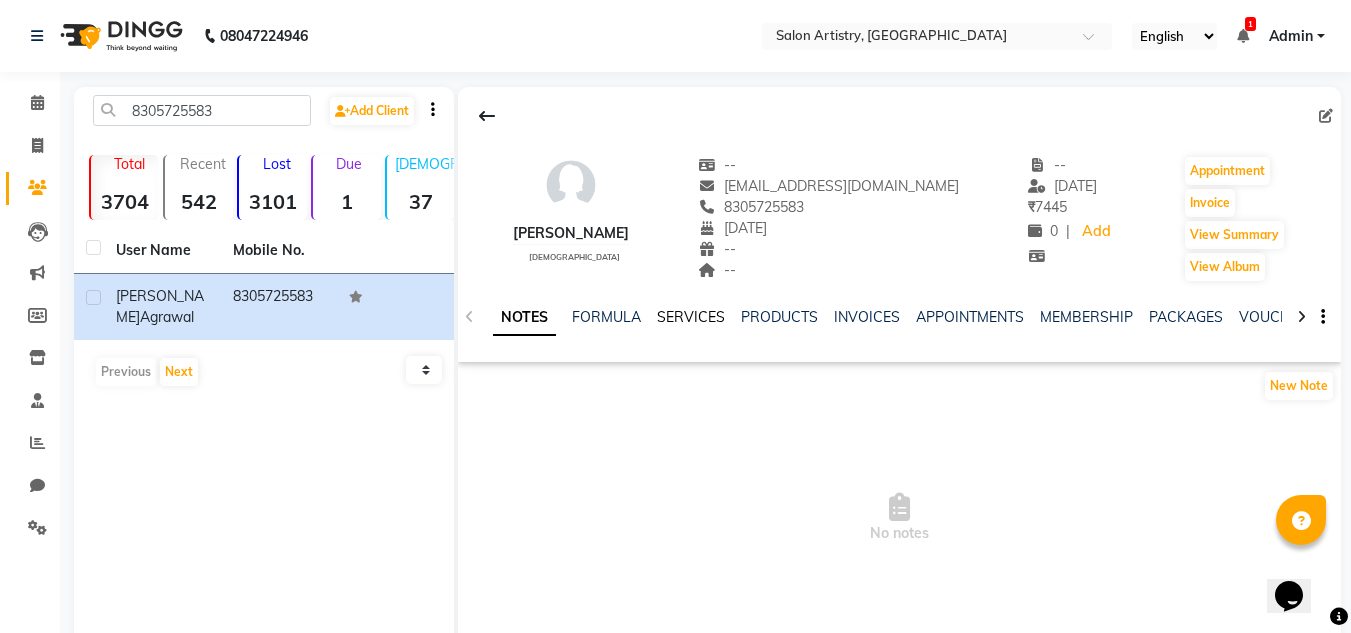click on "SERVICES" 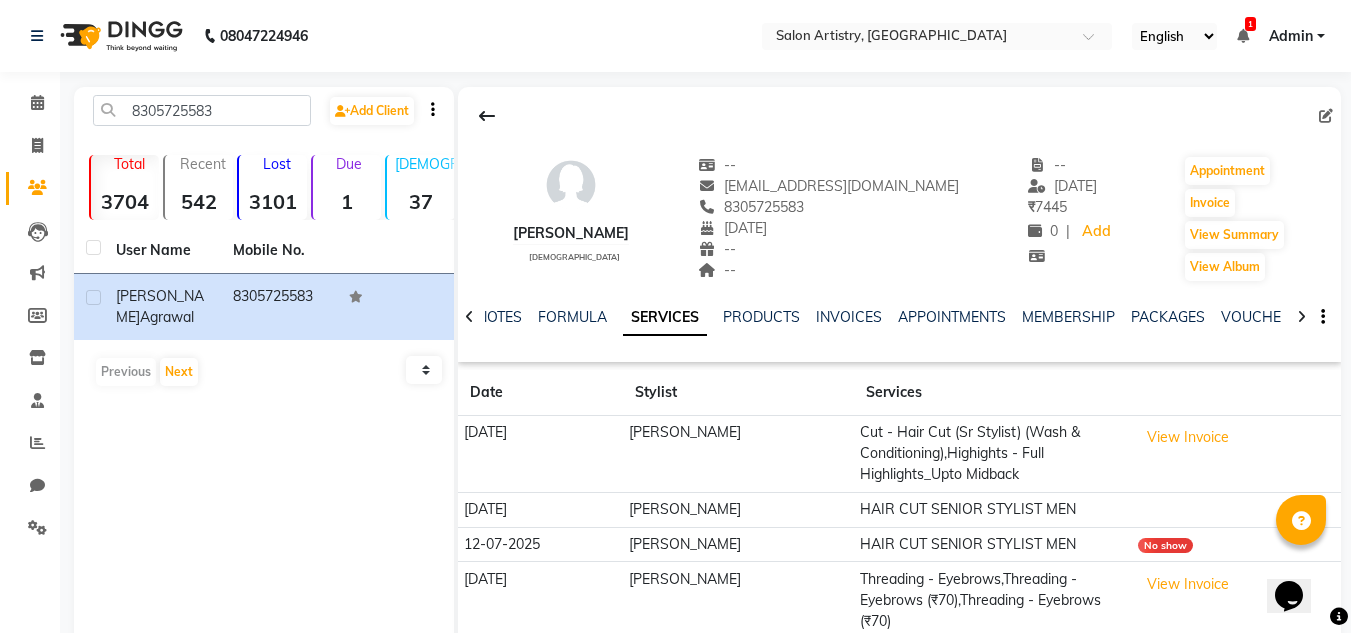click on "Stylist" 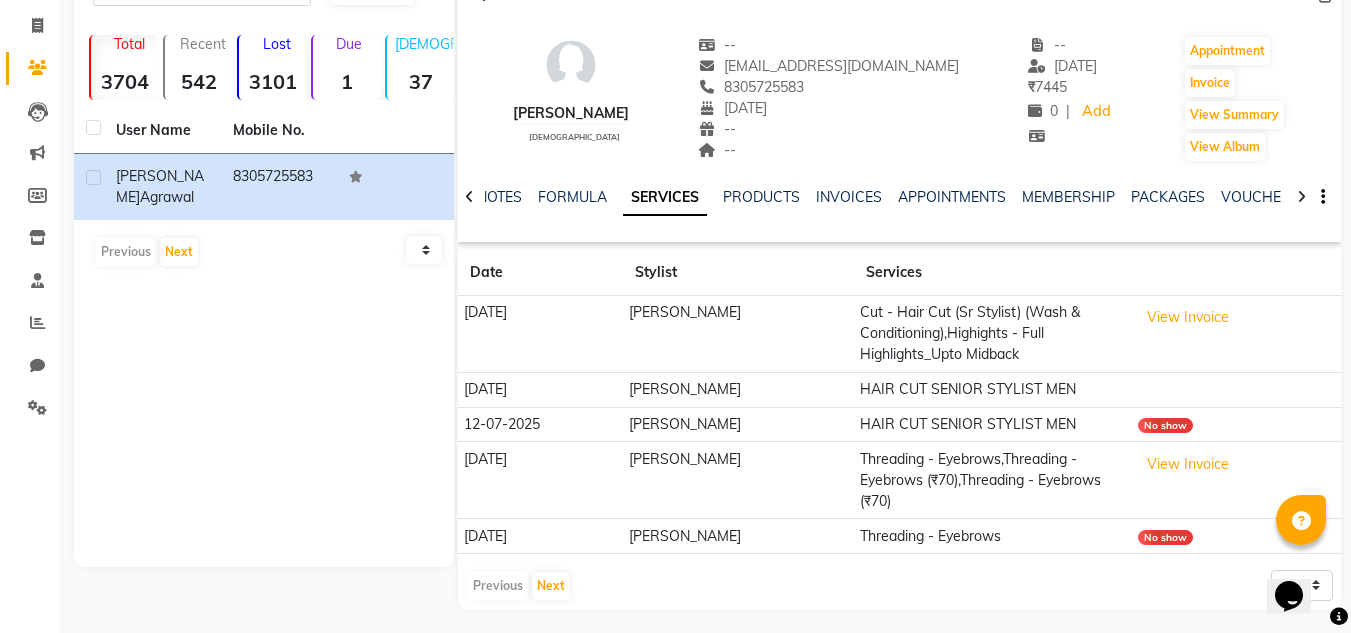 scroll, scrollTop: 127, scrollLeft: 0, axis: vertical 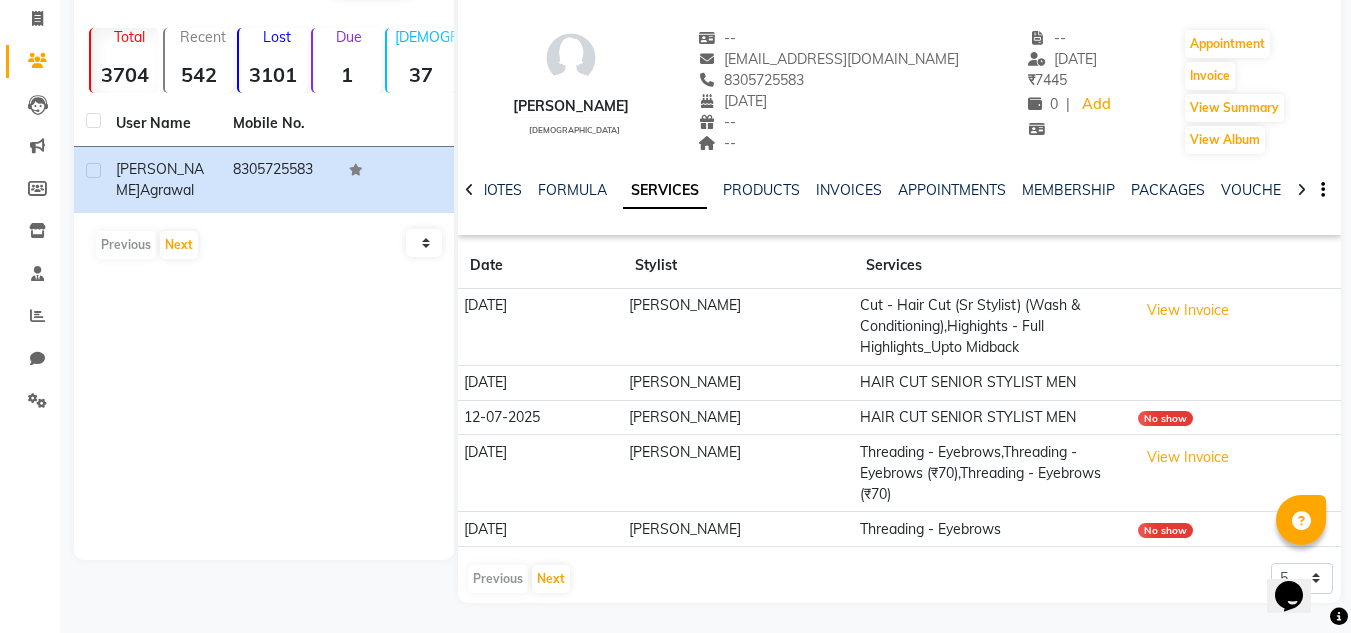 click on "[PERSON_NAME]" 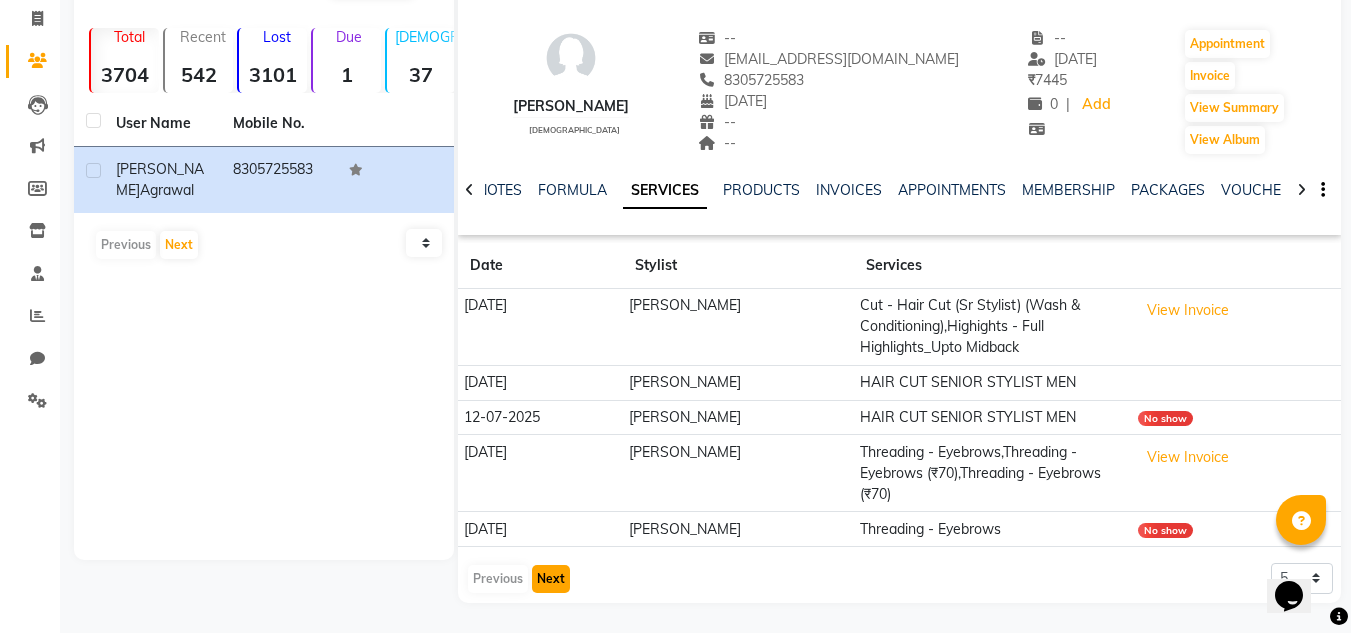 click on "Next" 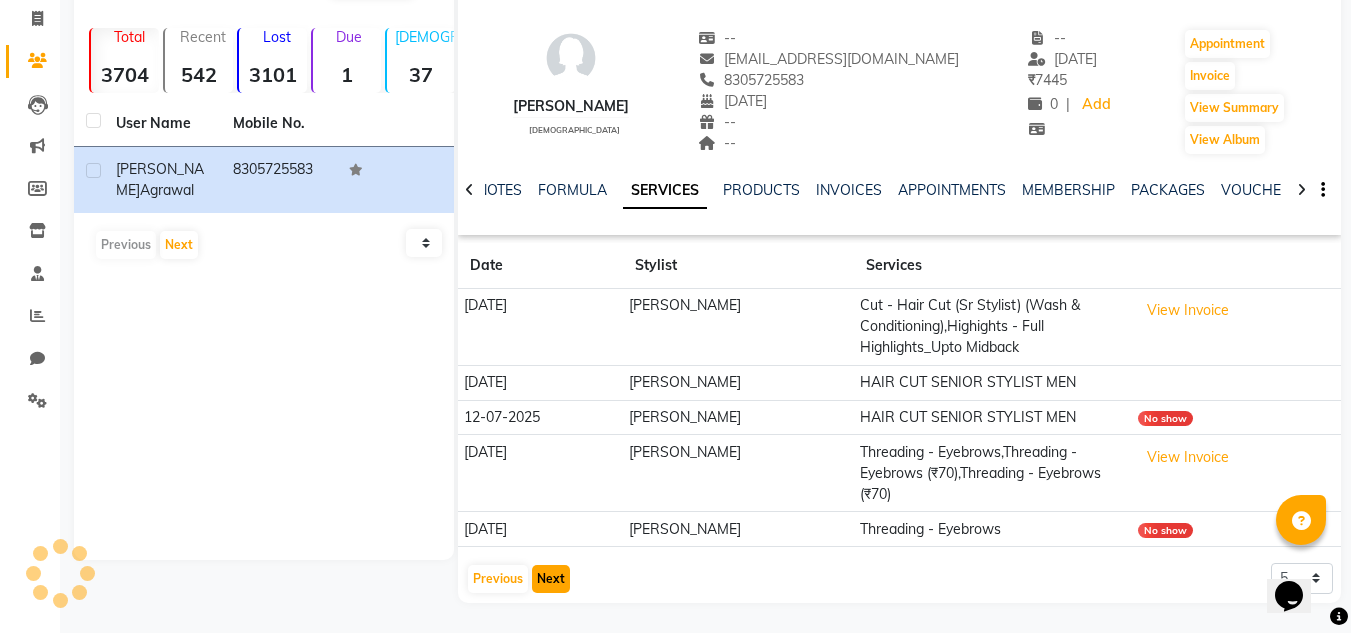 scroll, scrollTop: 95, scrollLeft: 0, axis: vertical 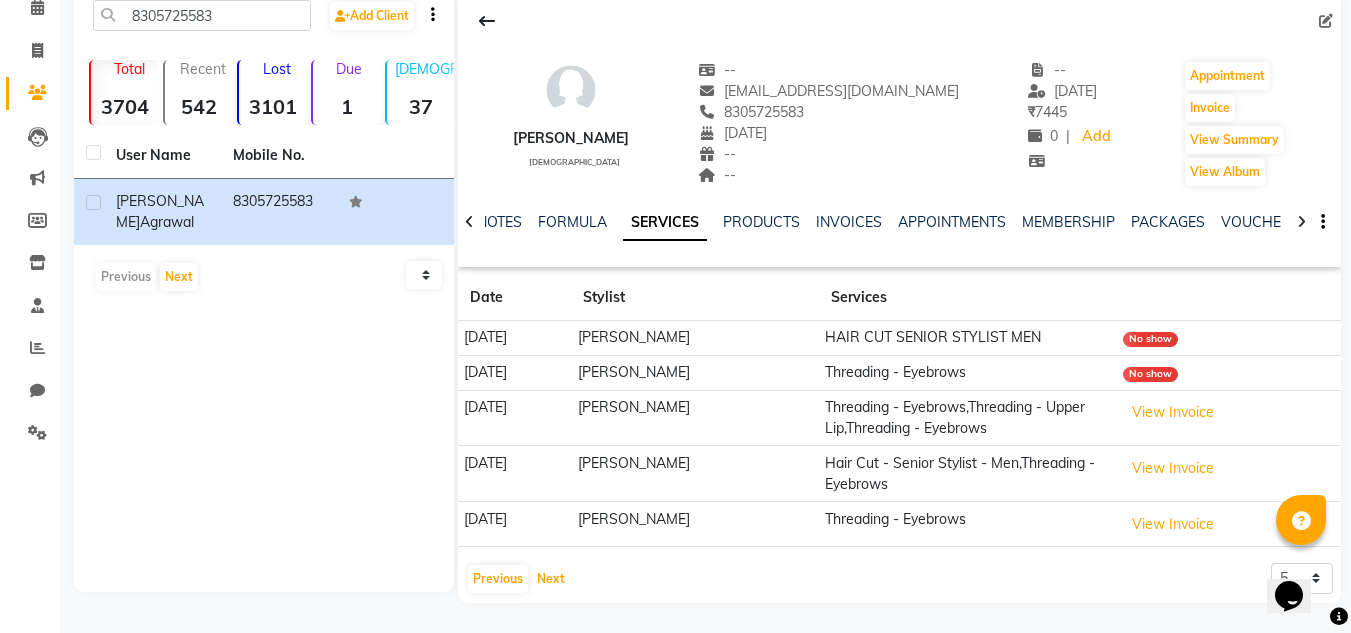 type 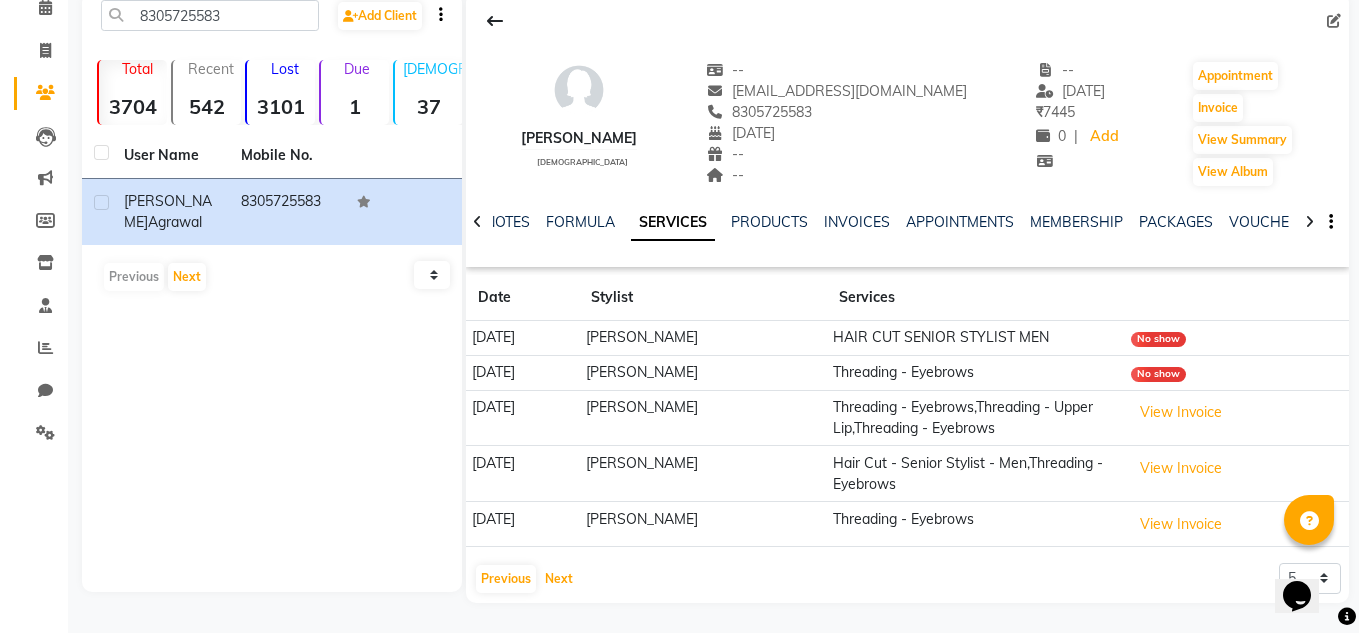 scroll, scrollTop: 0, scrollLeft: 0, axis: both 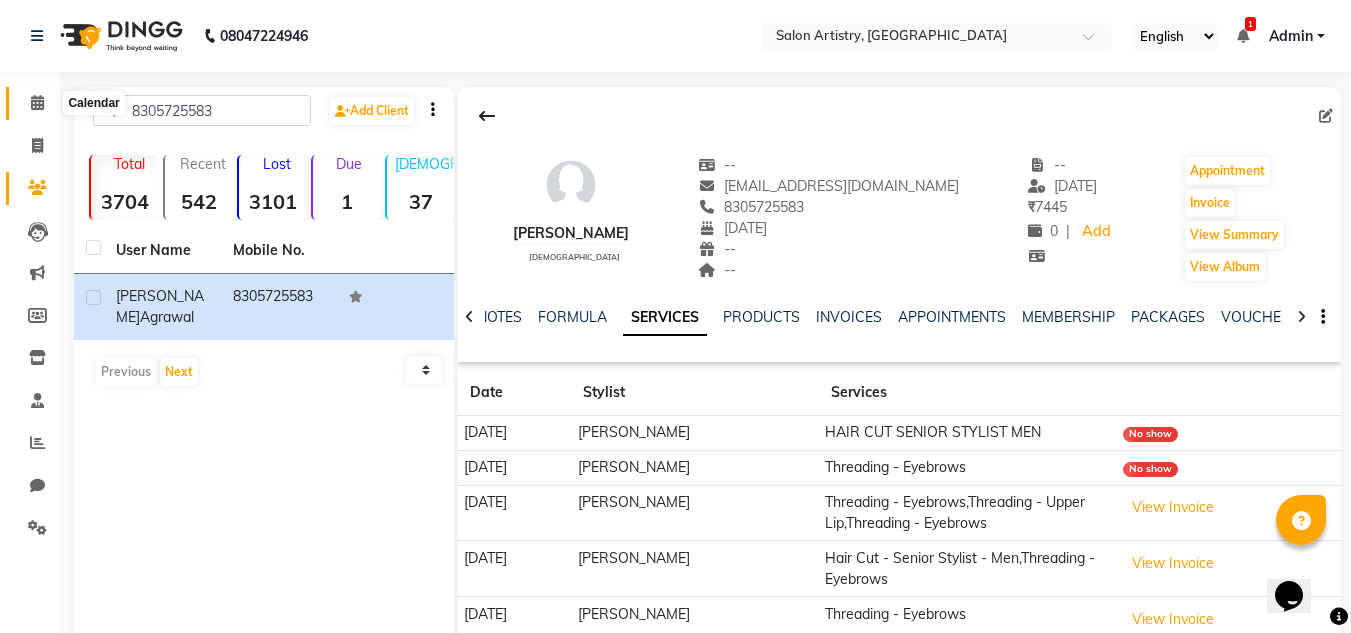 click 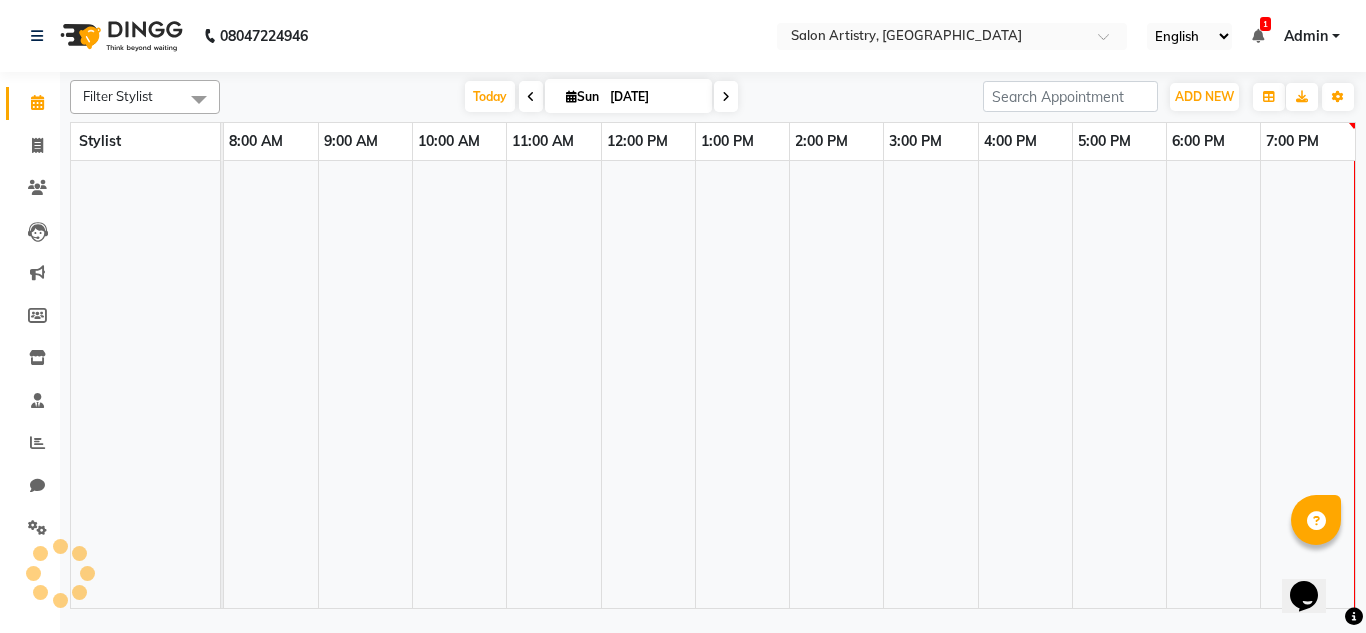 scroll, scrollTop: 0, scrollLeft: 0, axis: both 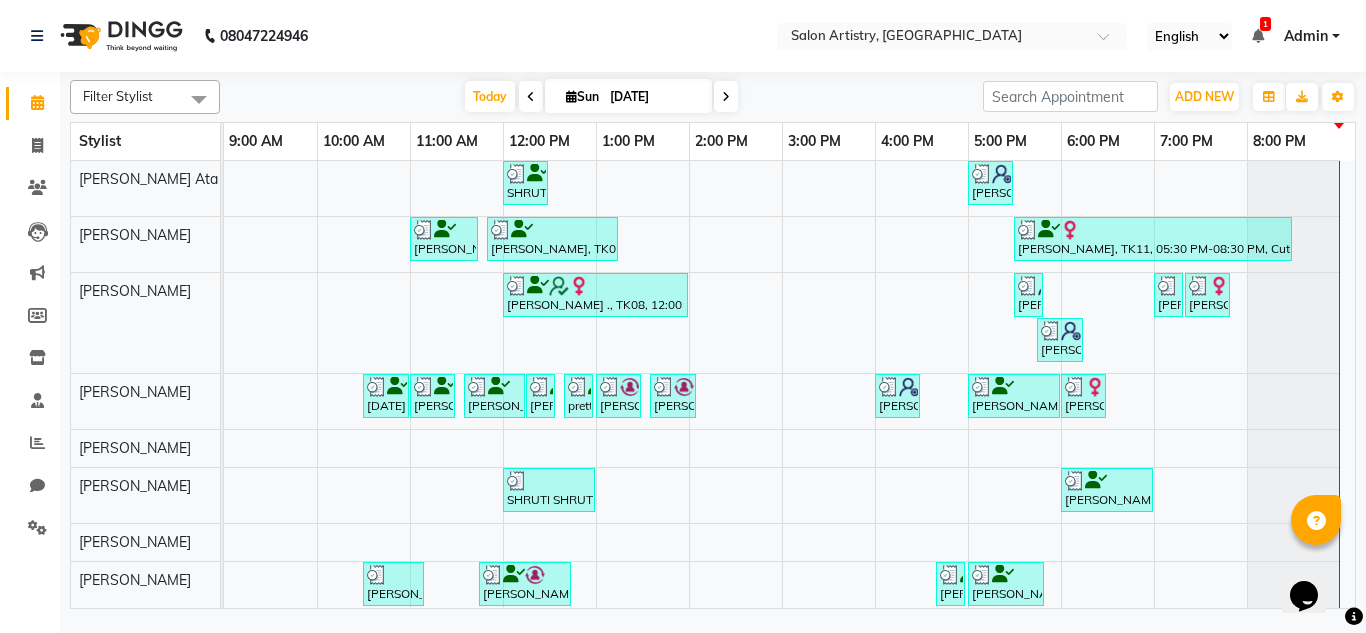 click at bounding box center (726, 97) 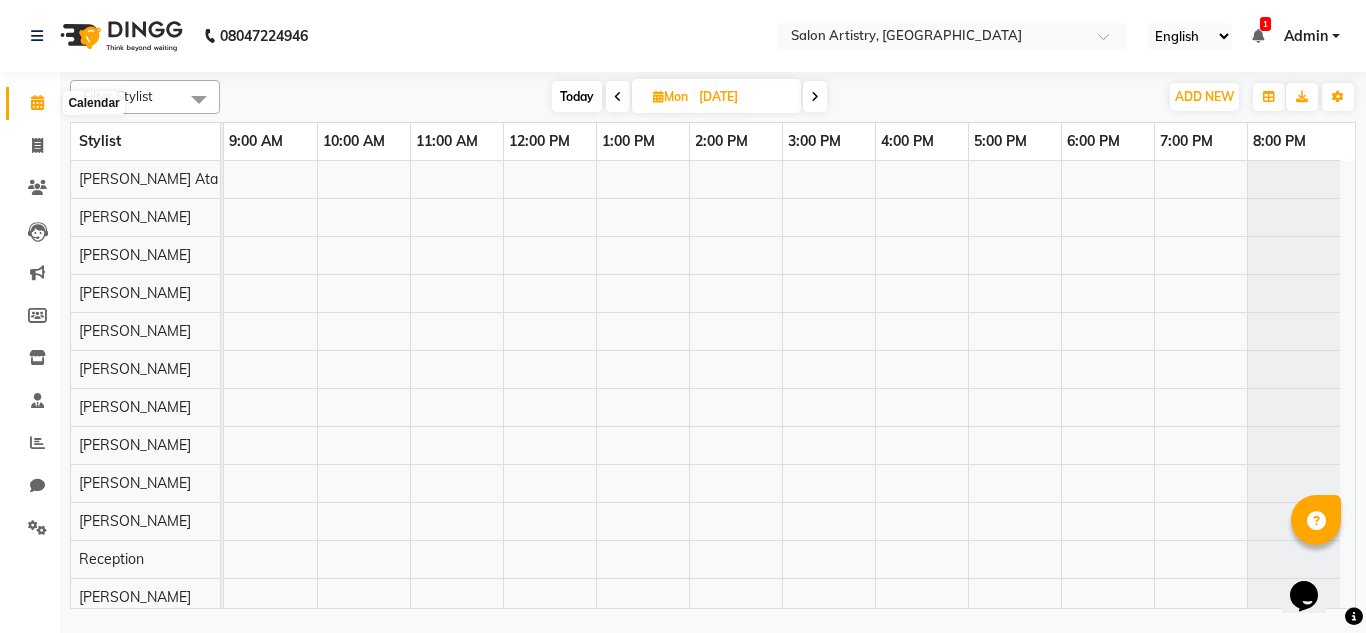click 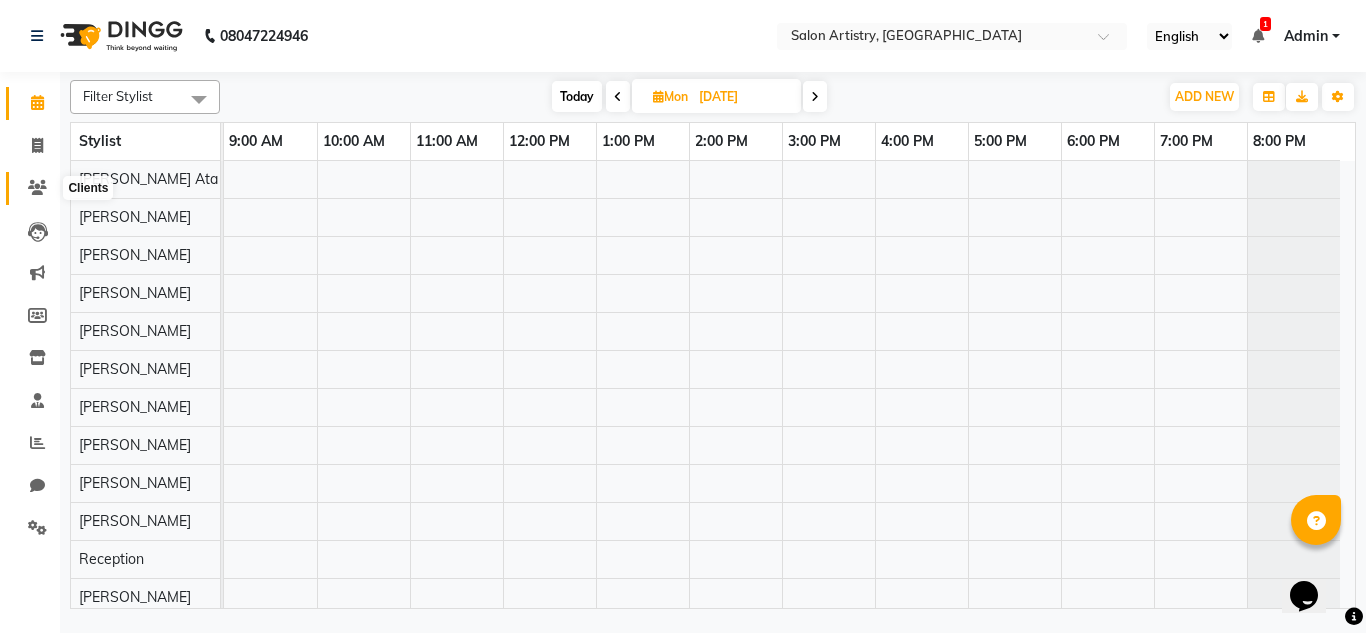 click 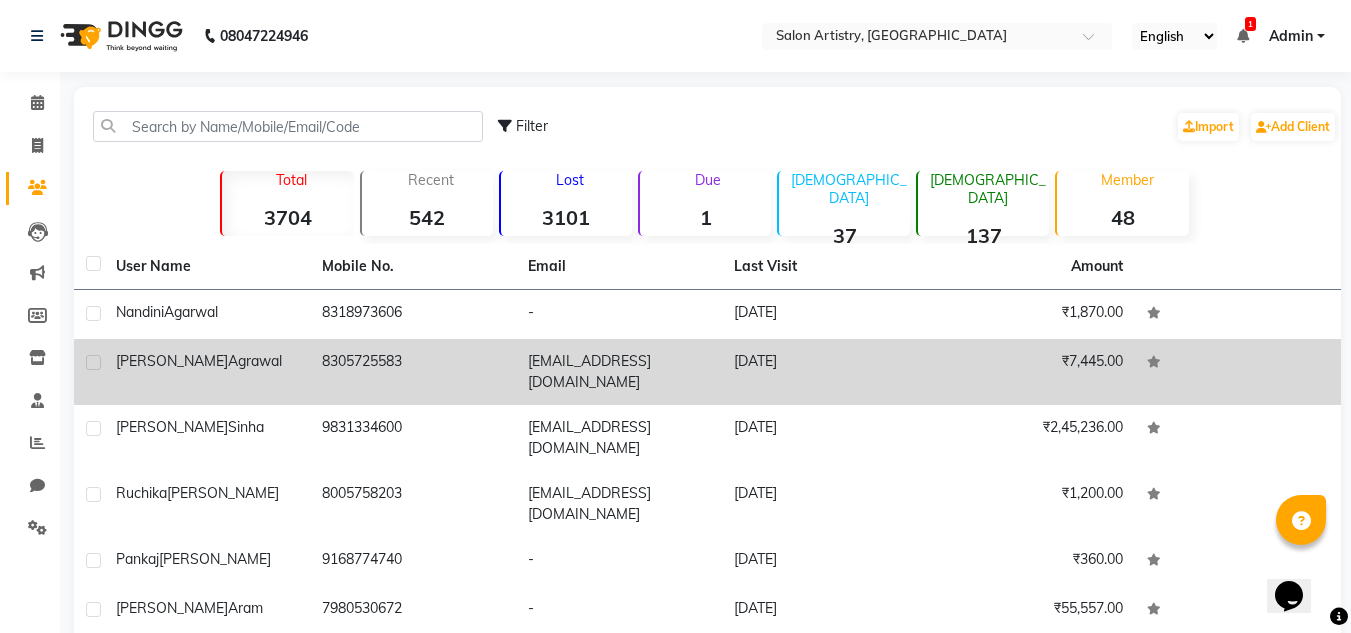 click on "Agrawal" 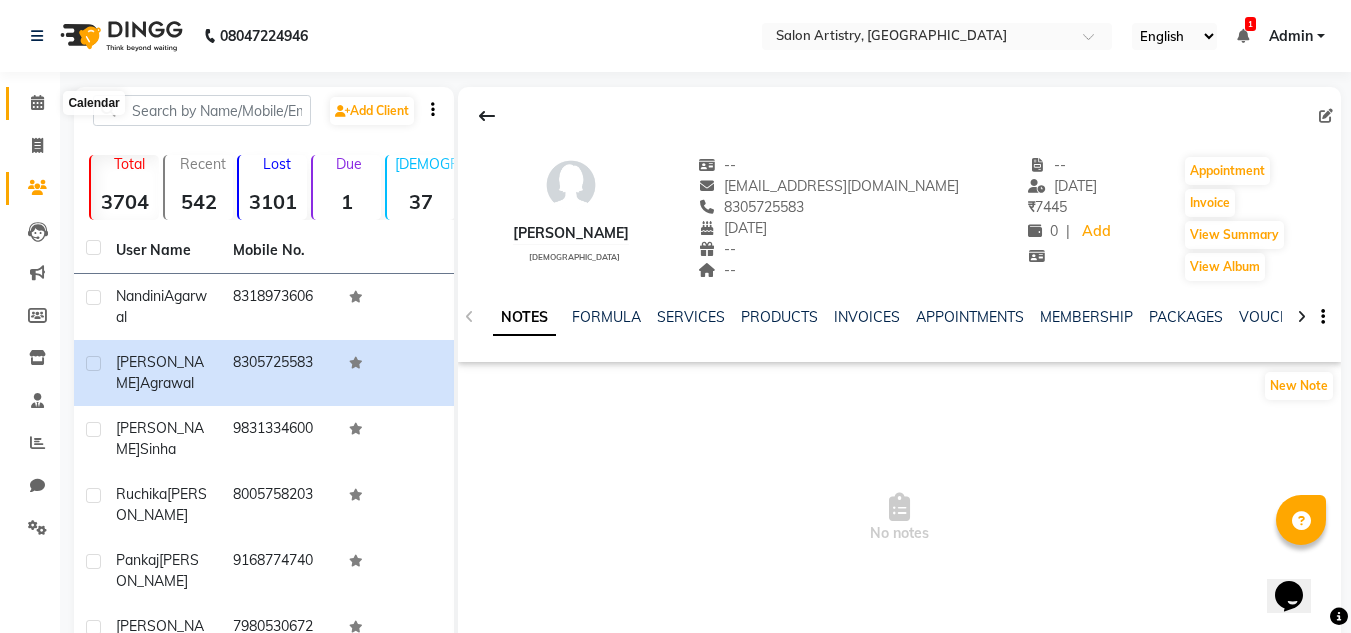 click 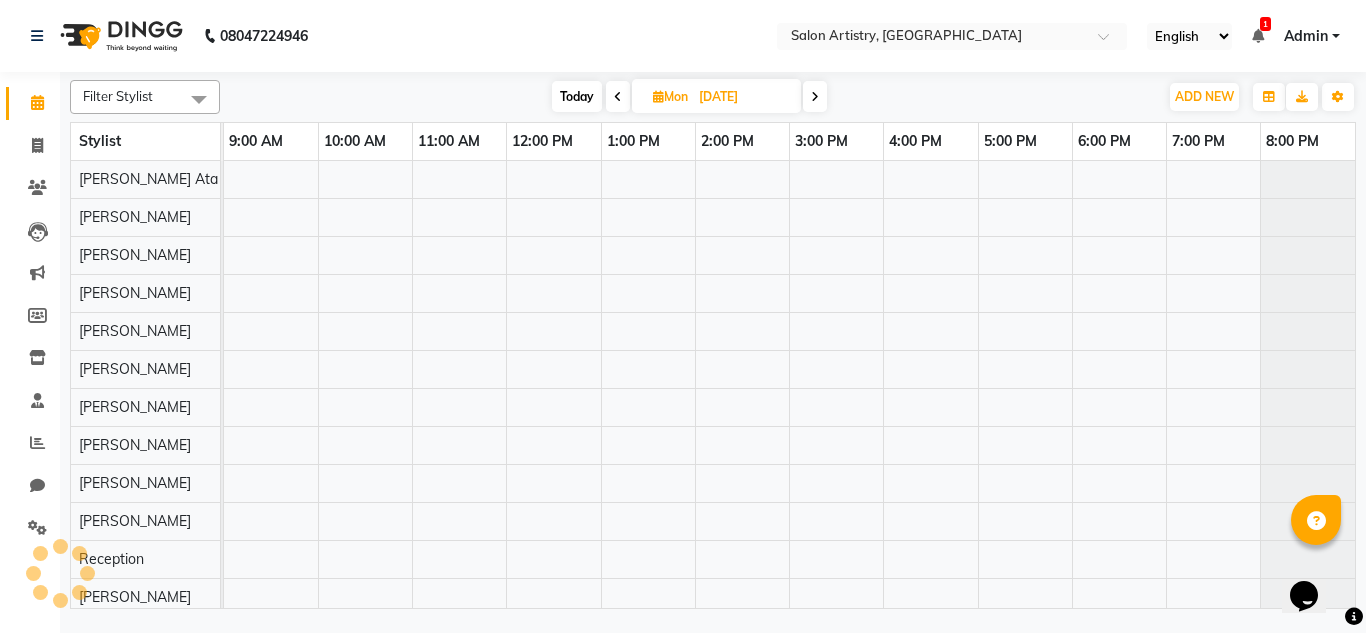 scroll, scrollTop: 0, scrollLeft: 0, axis: both 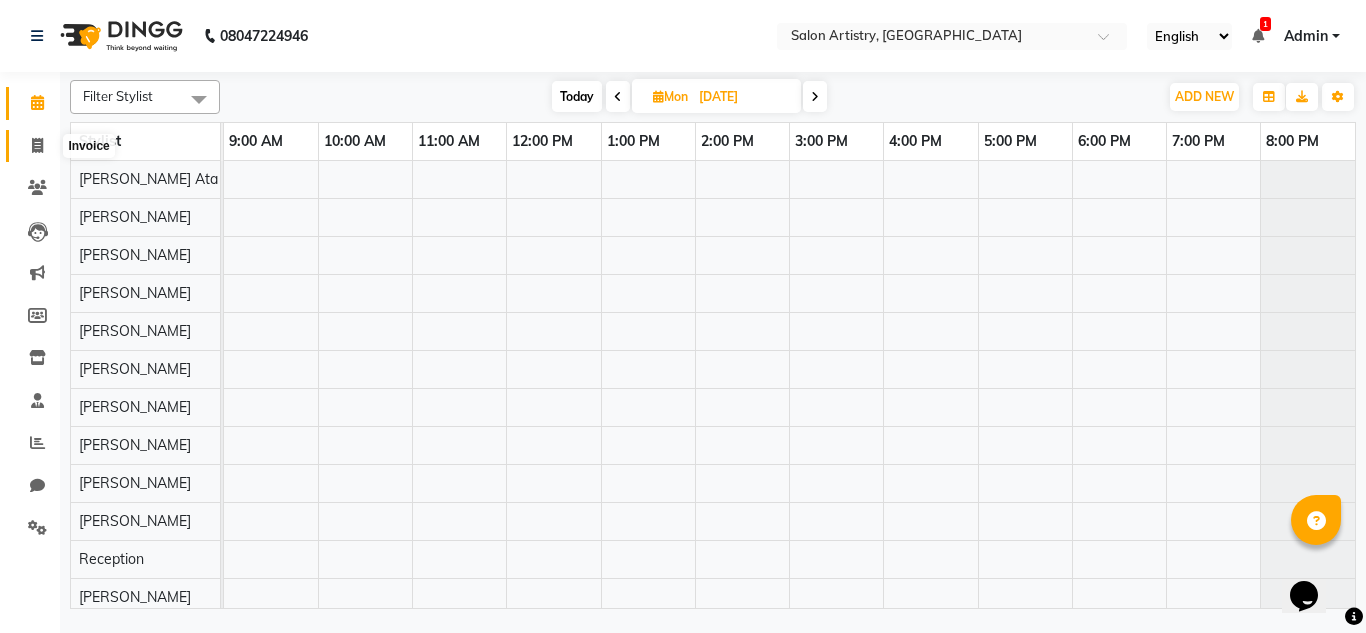click 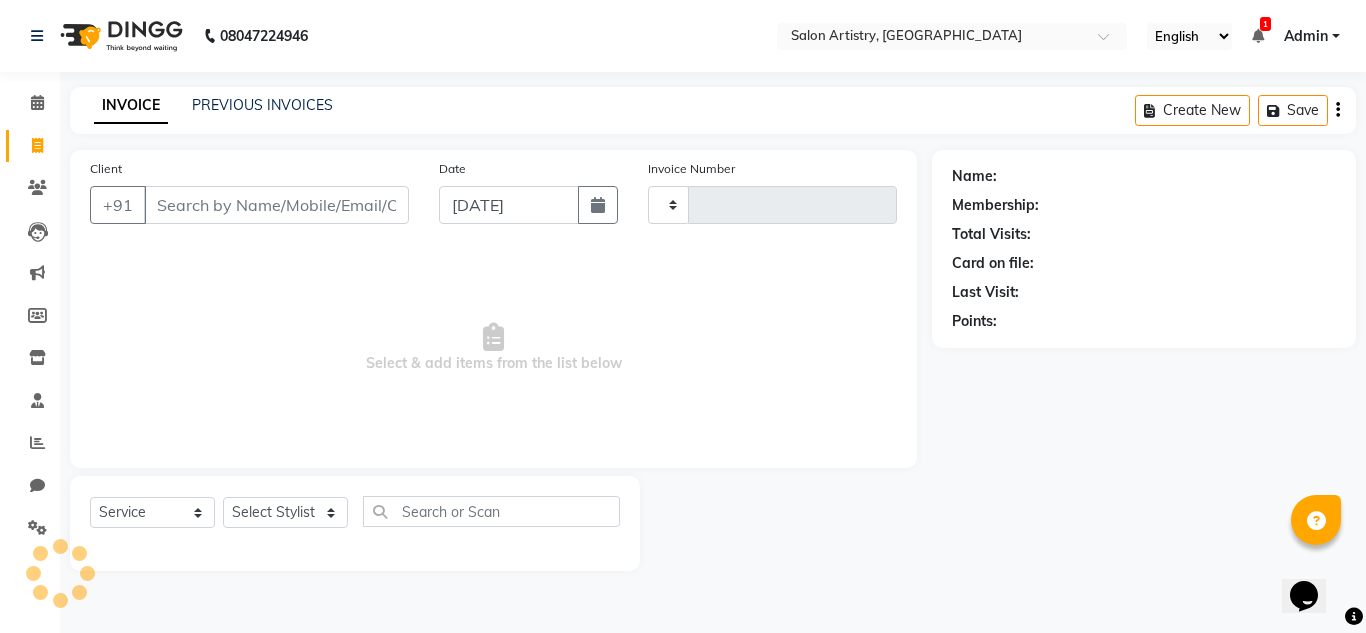 type on "1460" 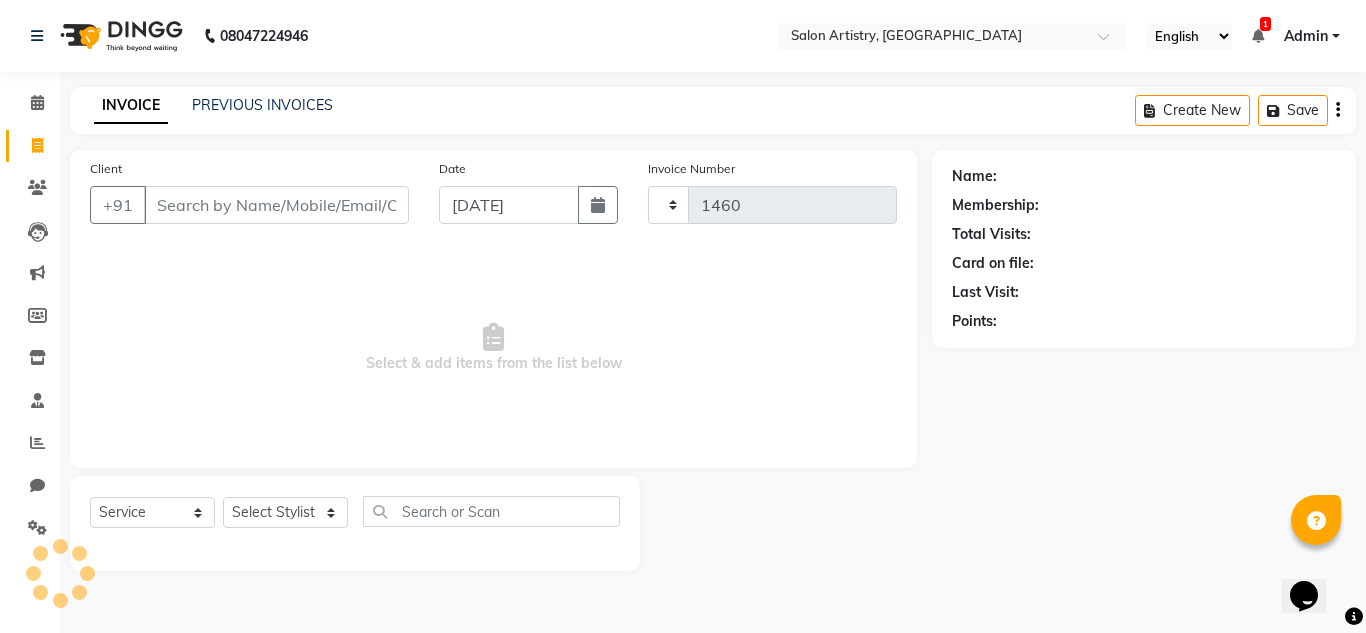 select on "8285" 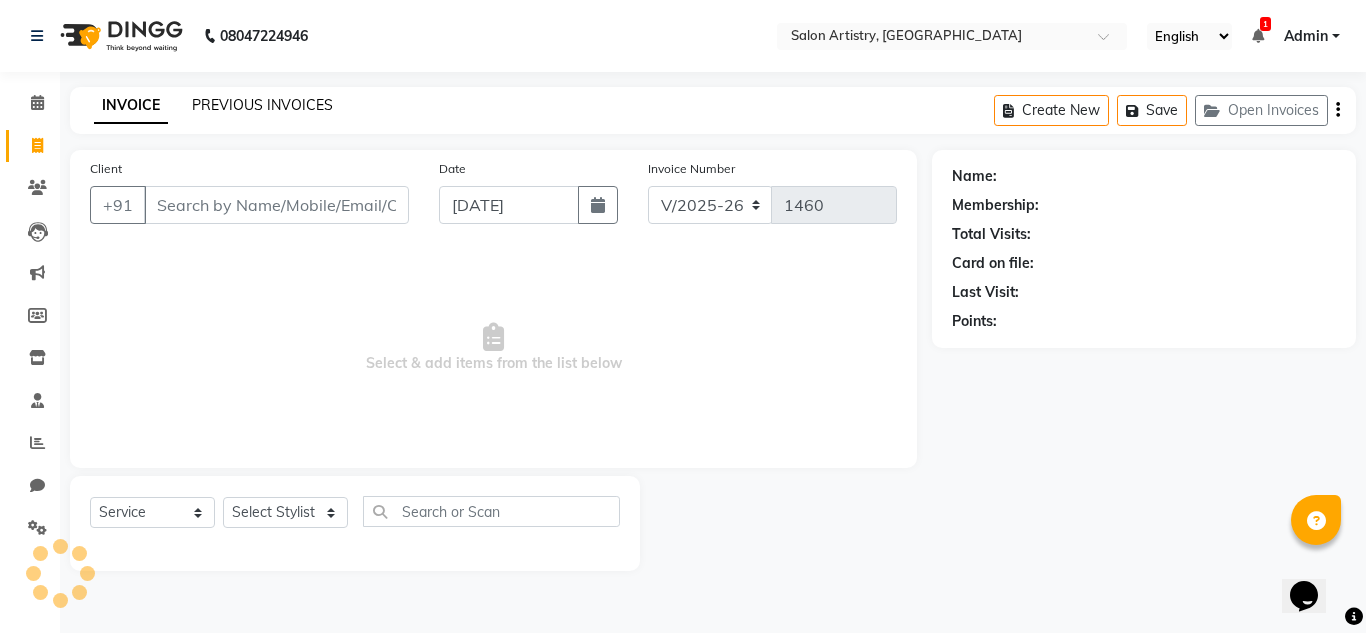 click on "PREVIOUS INVOICES" 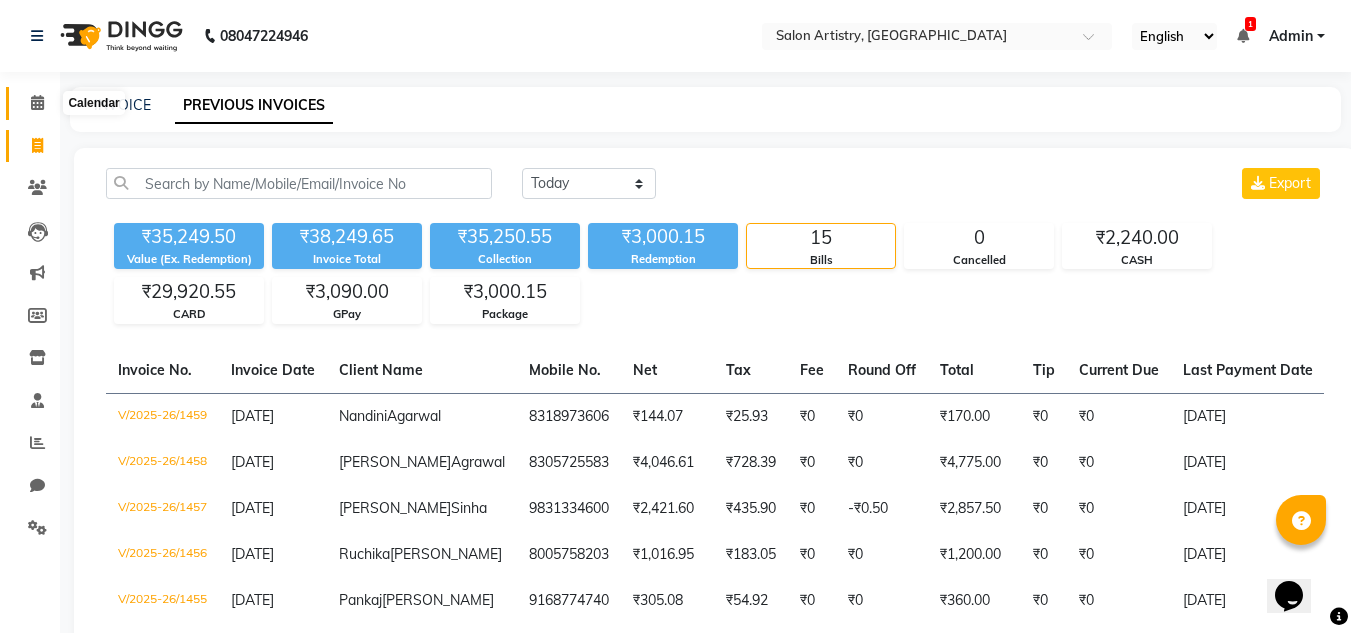 click 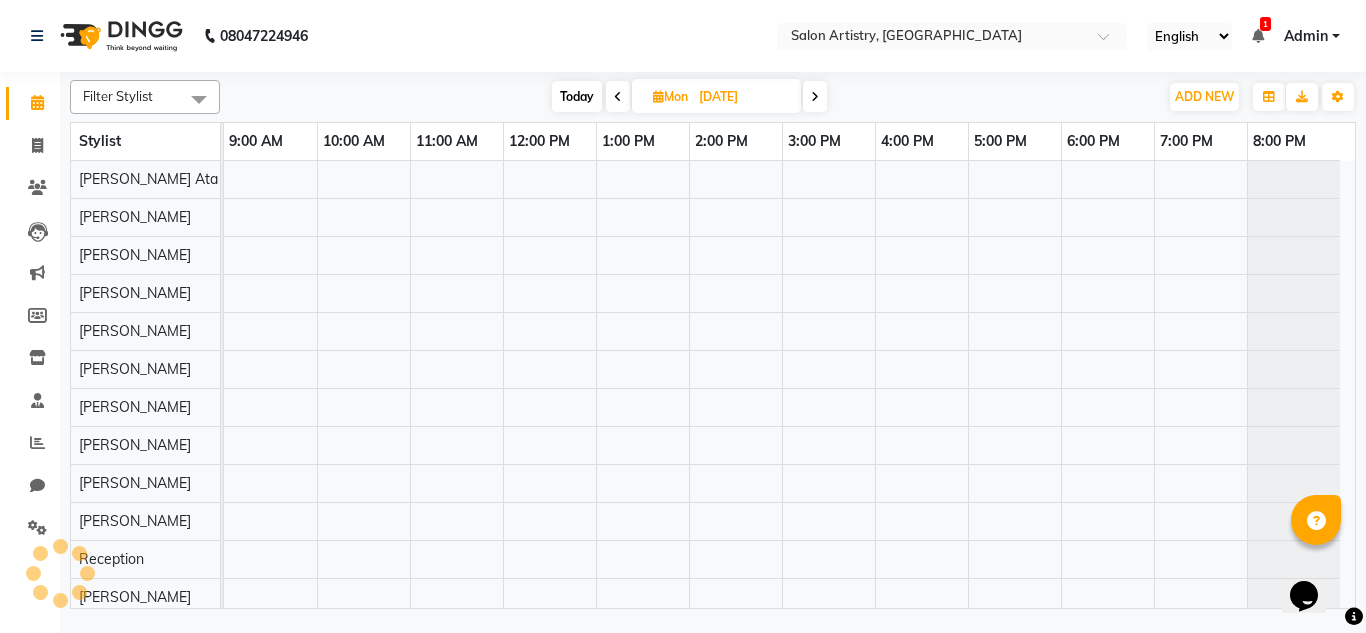 scroll, scrollTop: 0, scrollLeft: 0, axis: both 